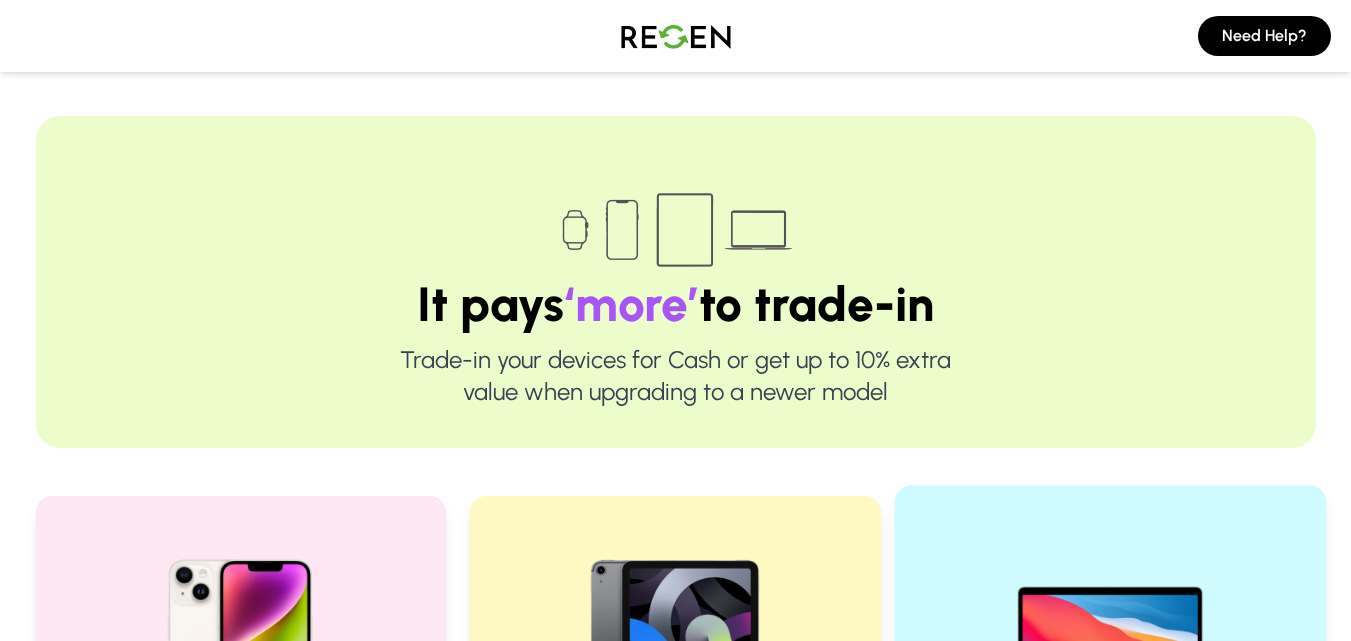 scroll, scrollTop: 400, scrollLeft: 0, axis: vertical 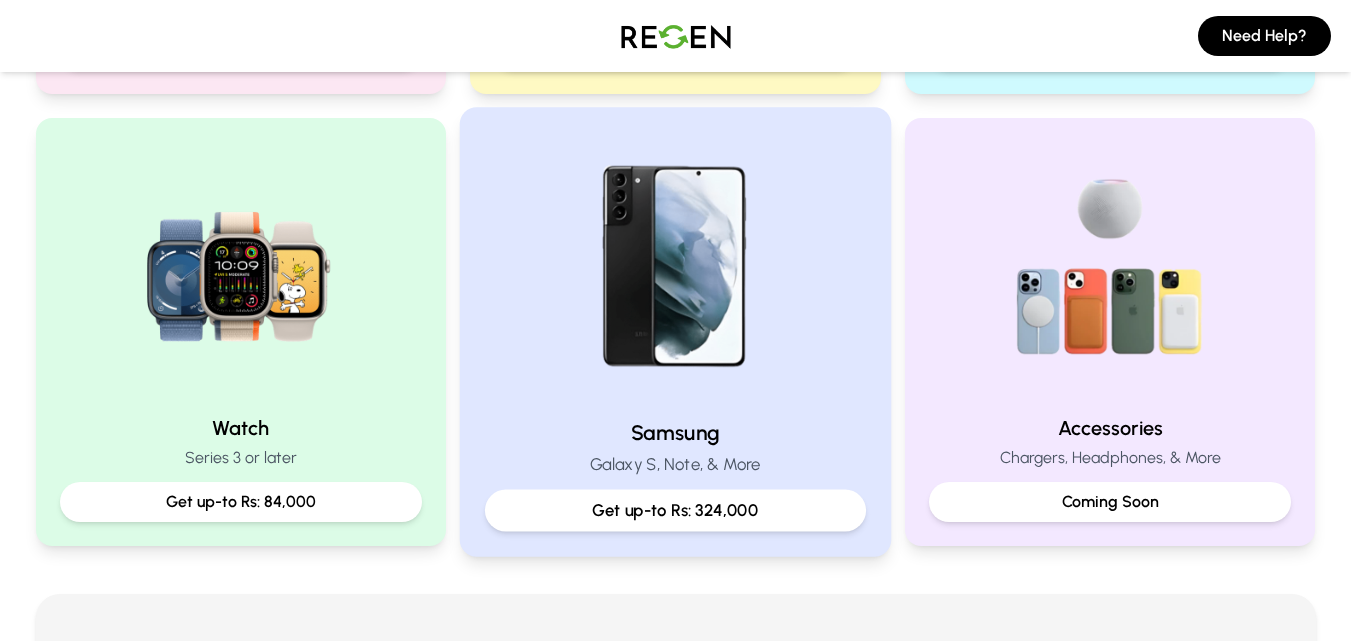 click at bounding box center (675, 267) 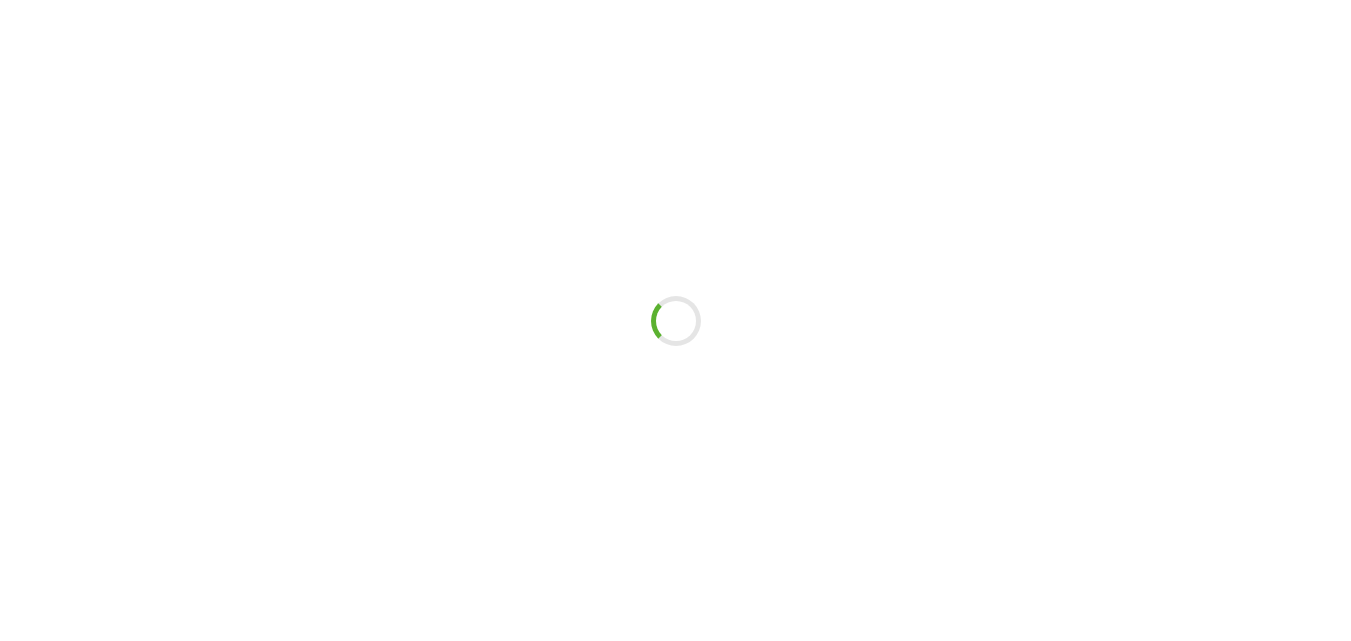 scroll, scrollTop: 0, scrollLeft: 0, axis: both 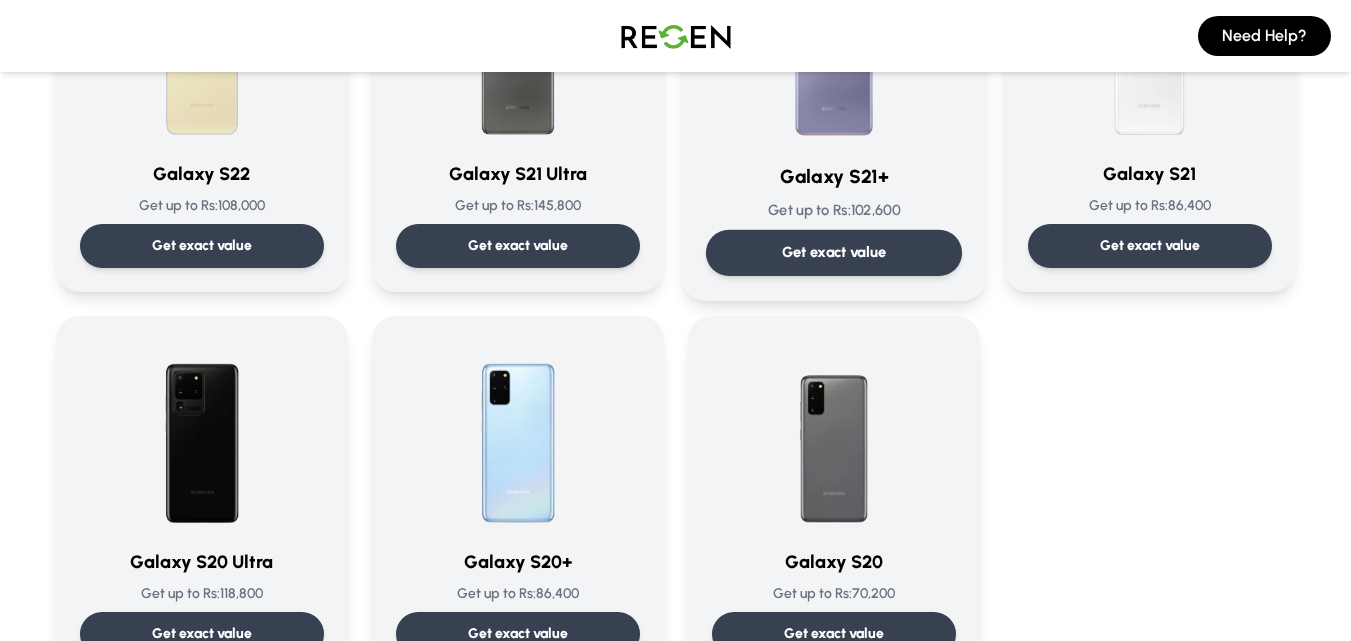 click on "Get exact value" at bounding box center (833, 252) 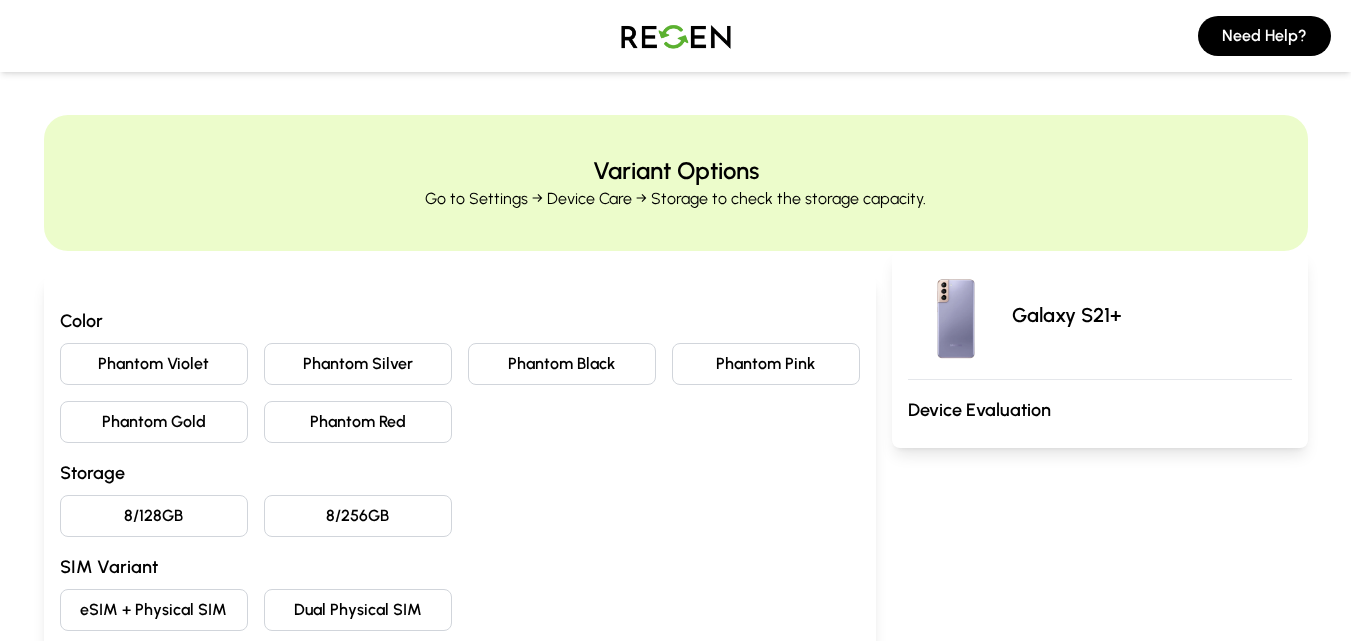 scroll, scrollTop: 0, scrollLeft: 0, axis: both 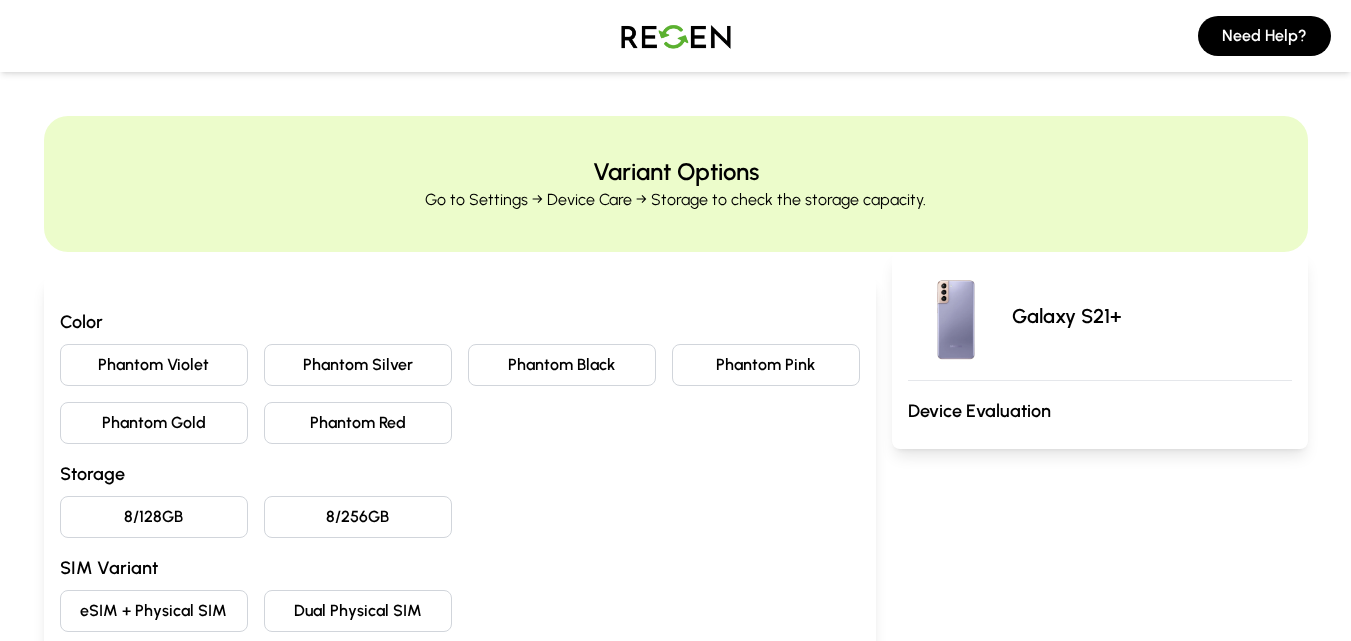 click on "Phantom Red" at bounding box center (358, 423) 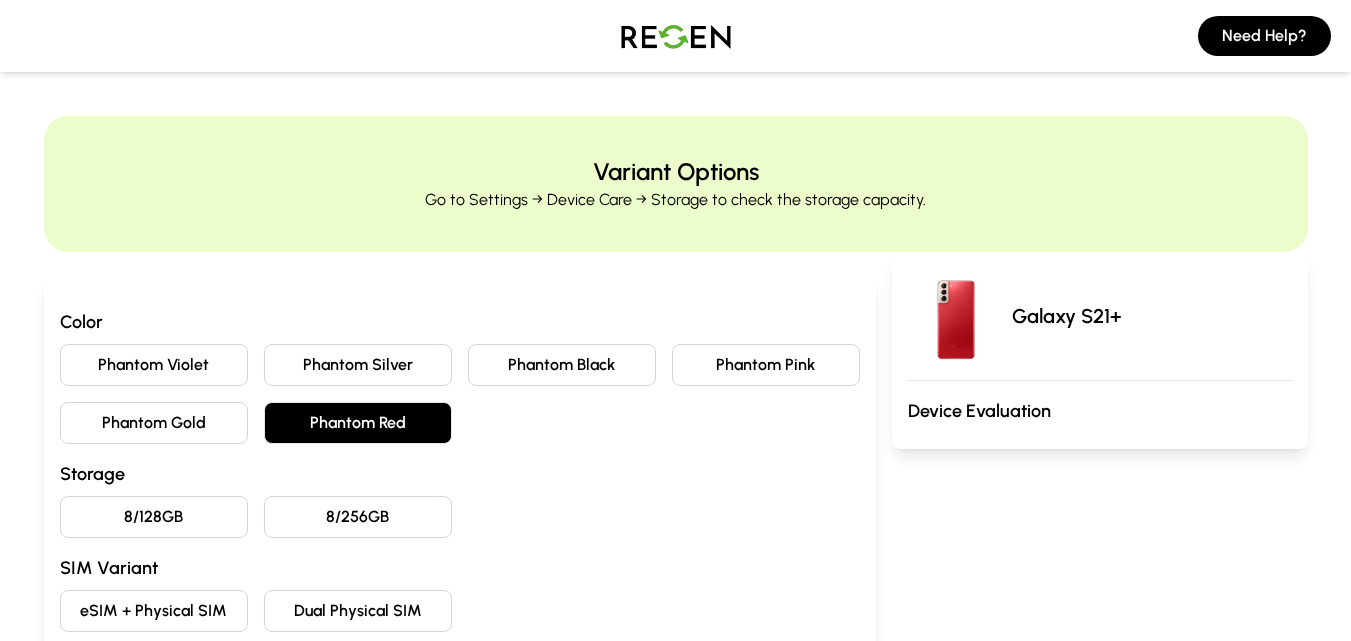 click on "Phantom Violet Phantom Silver Phantom Black Phantom Pink Phantom Gold Phantom Red" at bounding box center (460, 394) 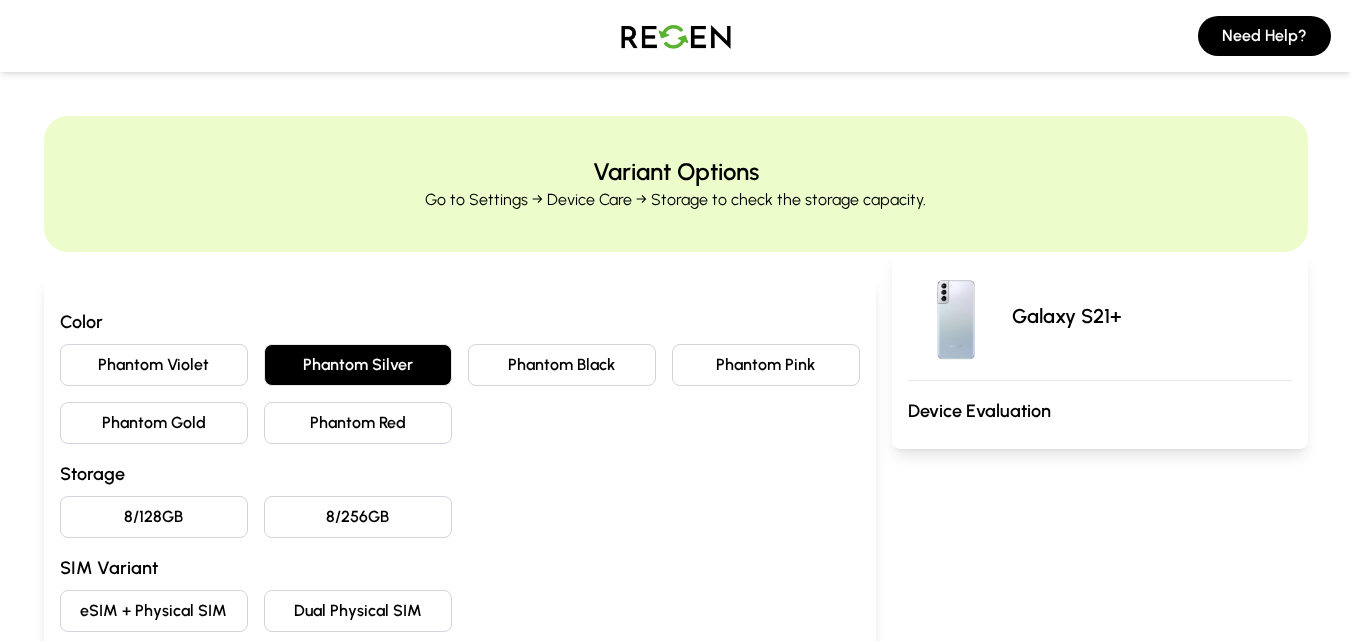 click on "Phantom Black" at bounding box center [562, 365] 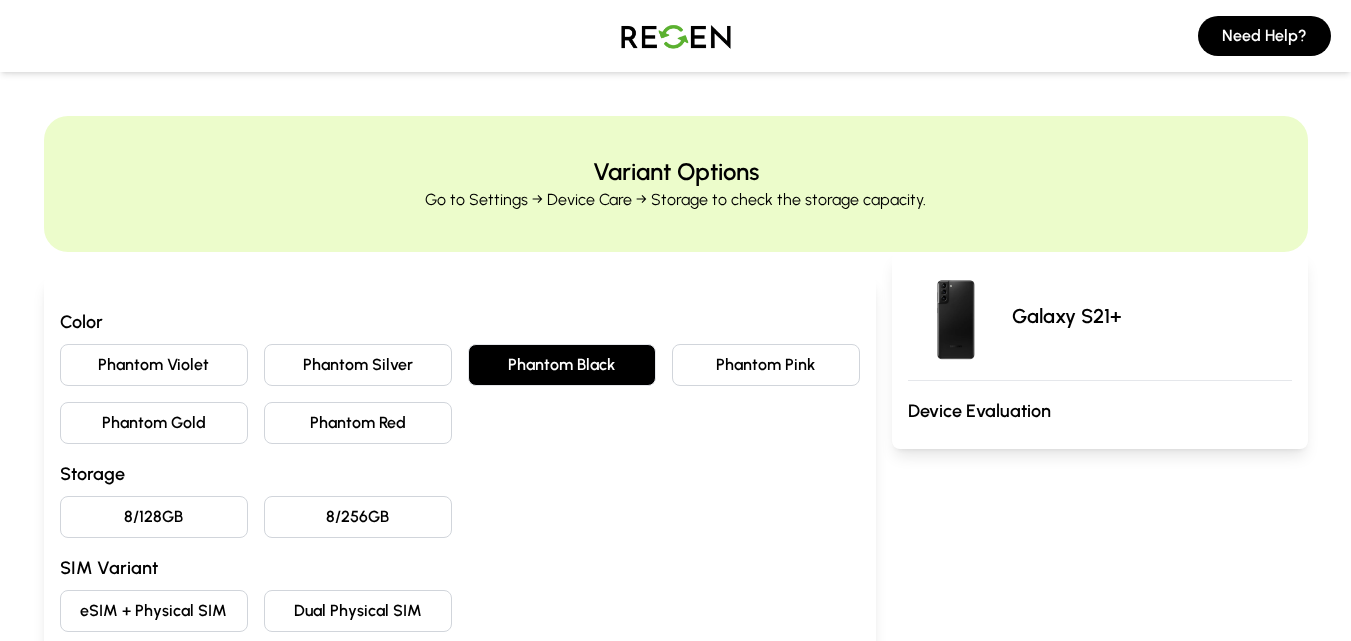 click on "Phantom Pink" at bounding box center (766, 365) 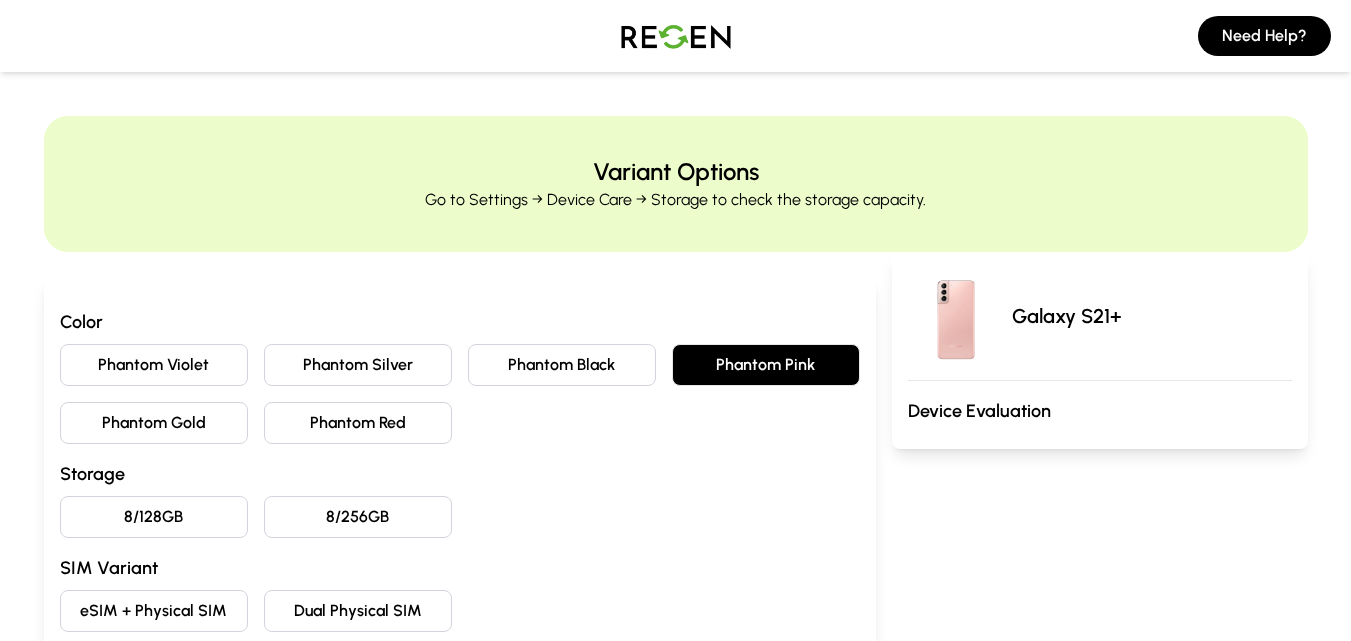click on "Phantom Gold" at bounding box center (154, 423) 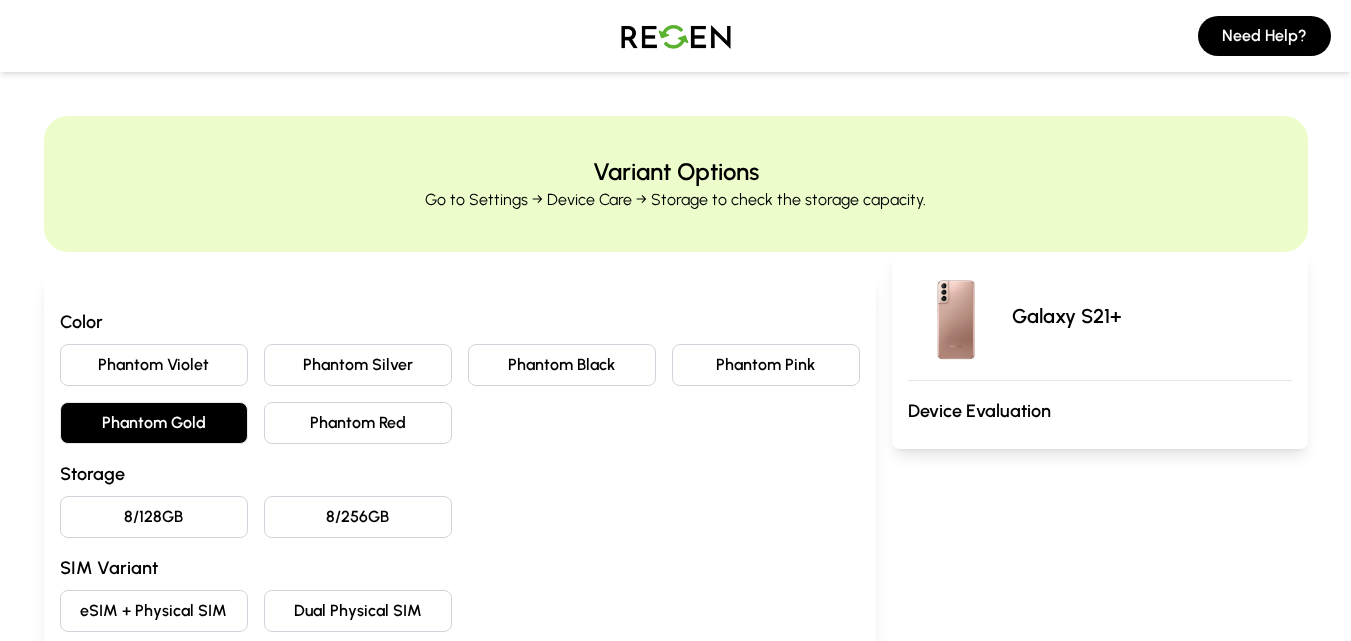 click on "Phantom Red" at bounding box center [358, 423] 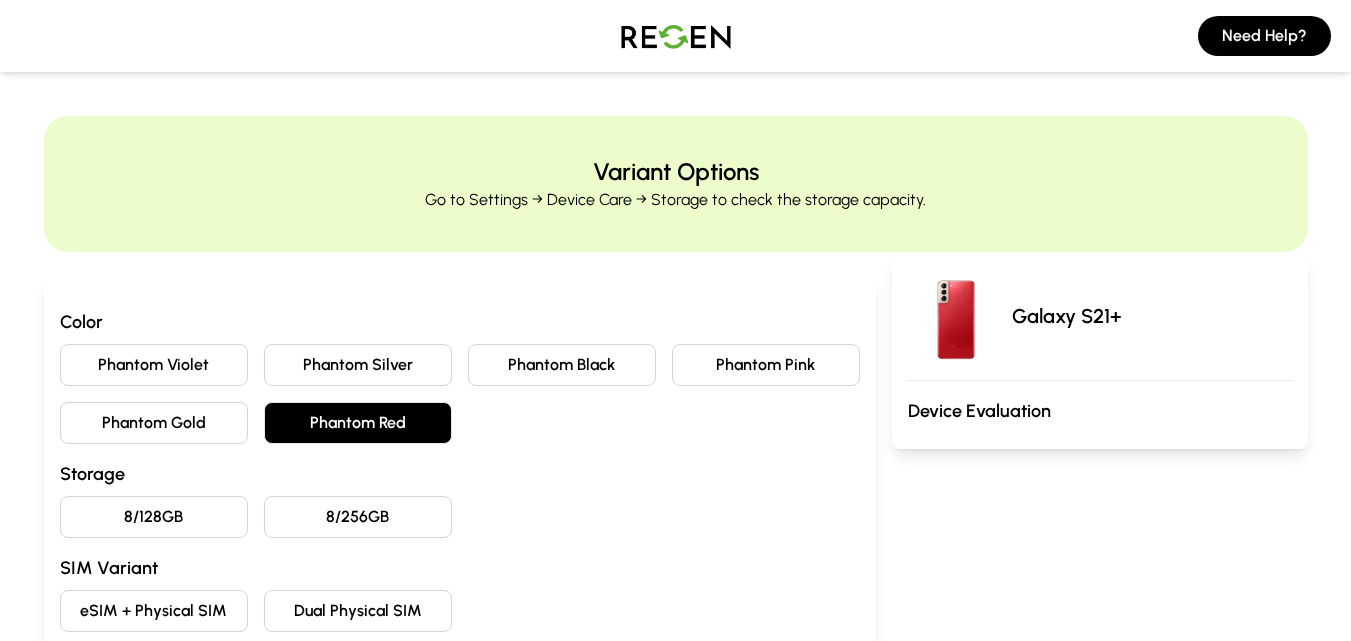 click on "Phantom Violet" at bounding box center (154, 365) 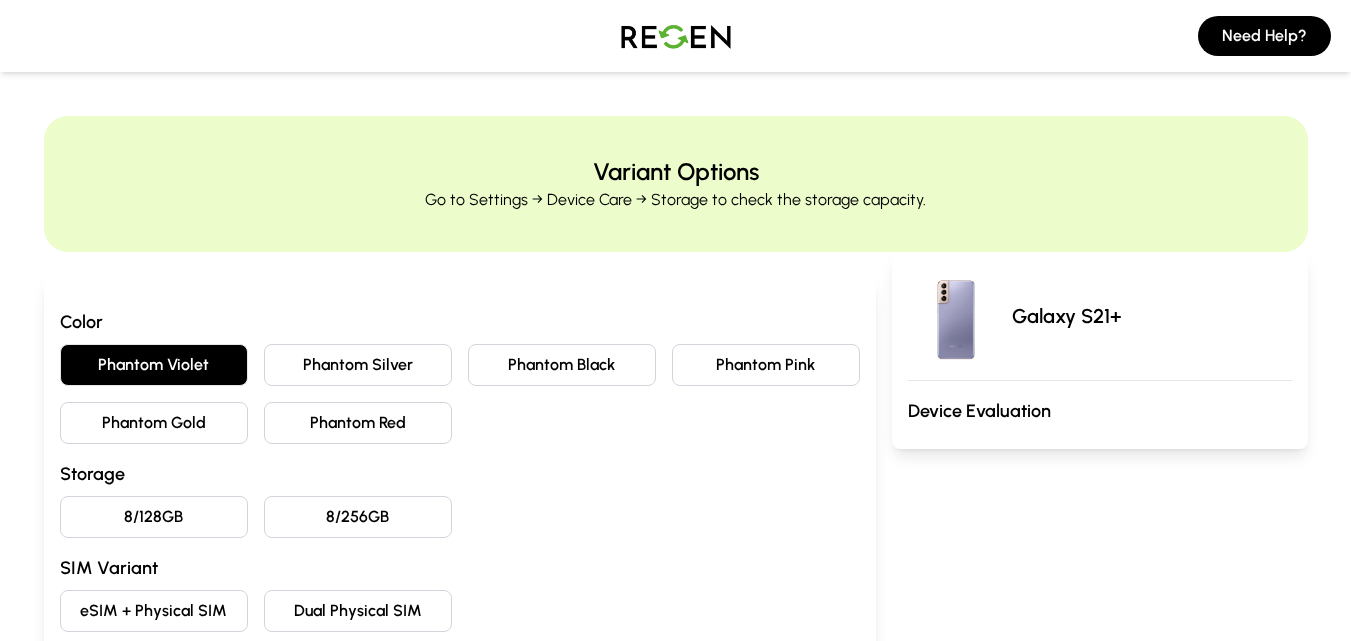 click on "Phantom Silver" at bounding box center (358, 365) 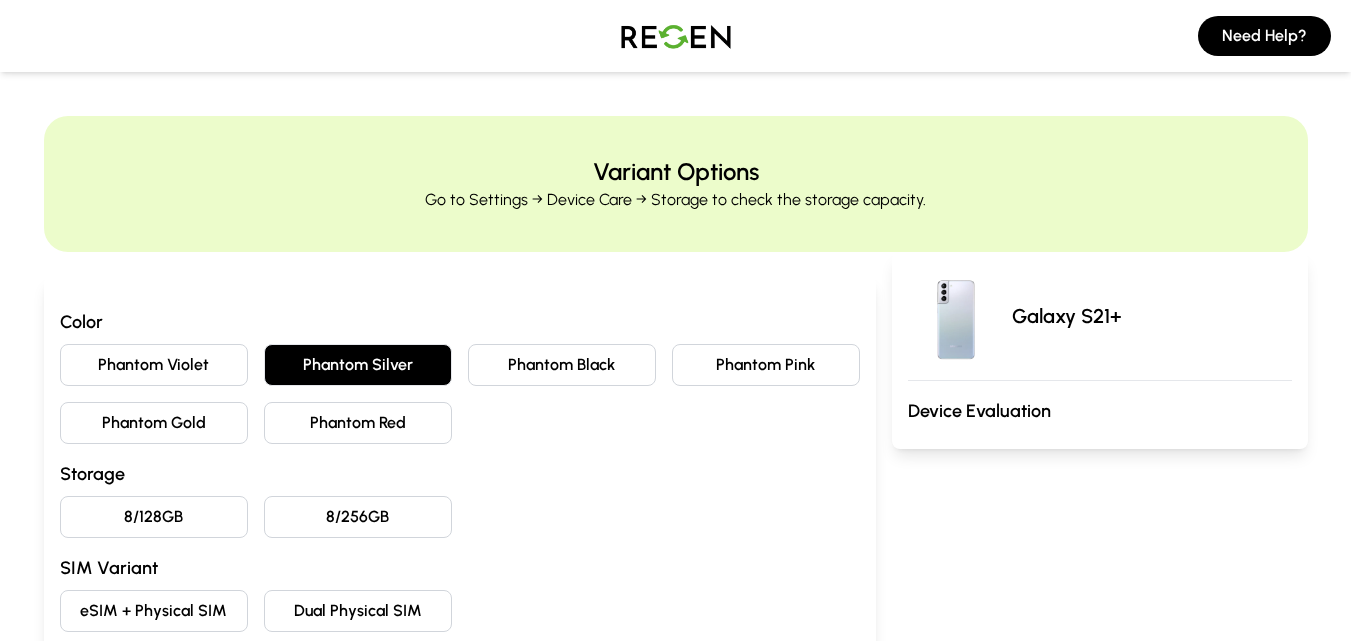 click on "Phantom Black" at bounding box center [562, 365] 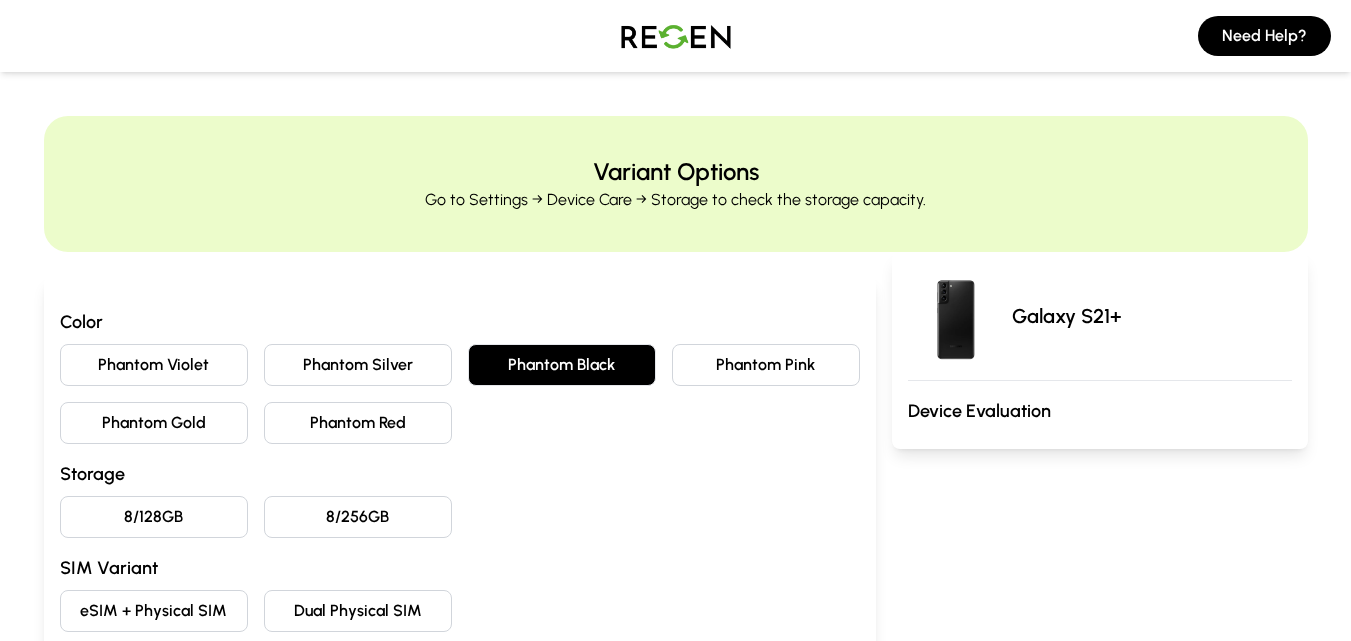click on "Phantom Pink" at bounding box center [766, 365] 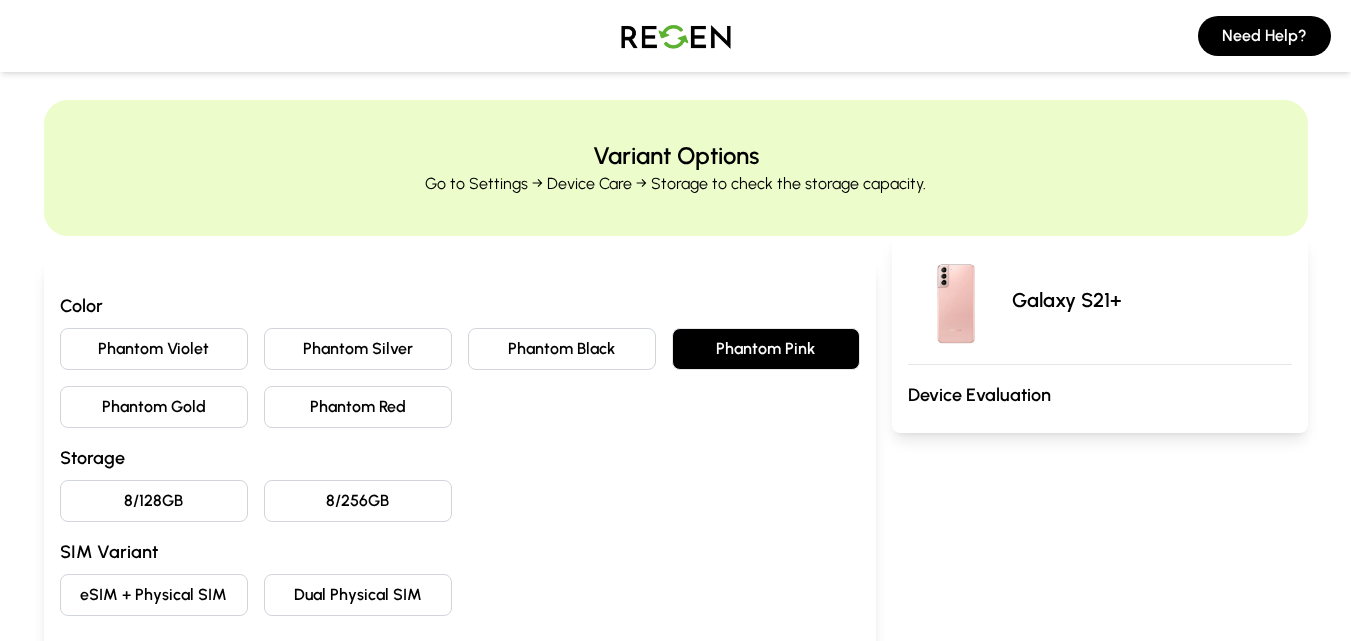 scroll, scrollTop: 0, scrollLeft: 0, axis: both 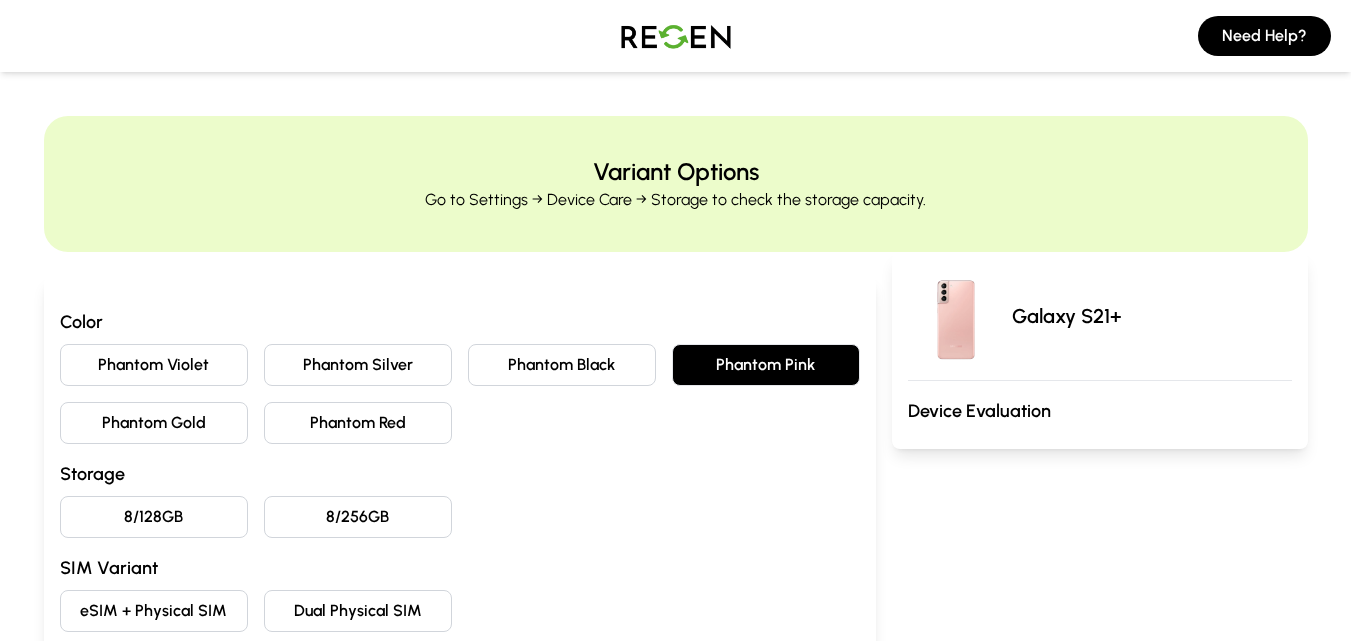 drag, startPoint x: 364, startPoint y: 520, endPoint x: 386, endPoint y: 503, distance: 27.802877 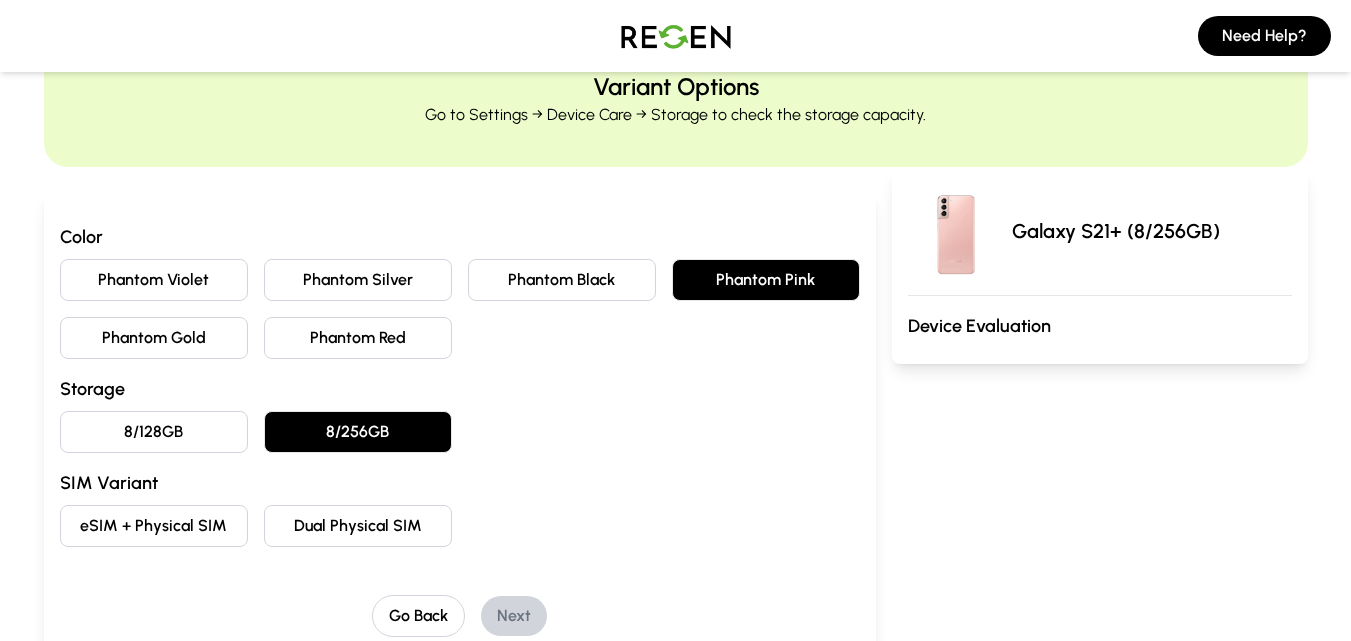 scroll, scrollTop: 200, scrollLeft: 0, axis: vertical 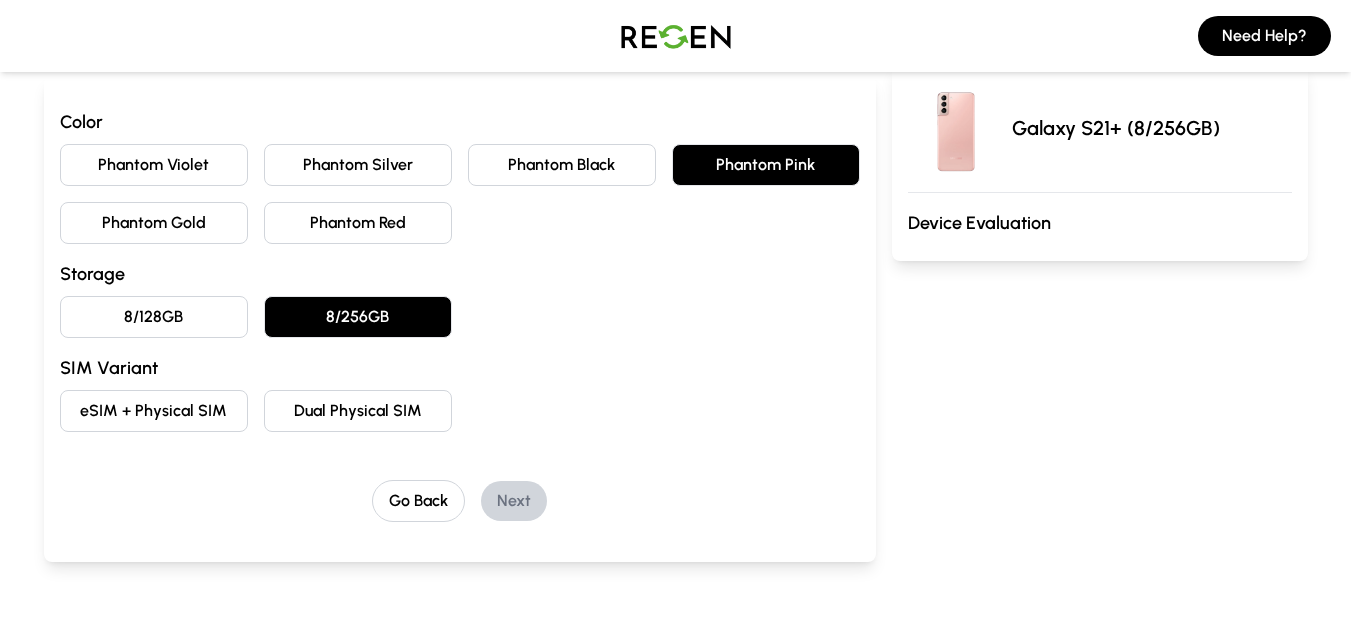 click on "Dual Physical SIM" at bounding box center [358, 411] 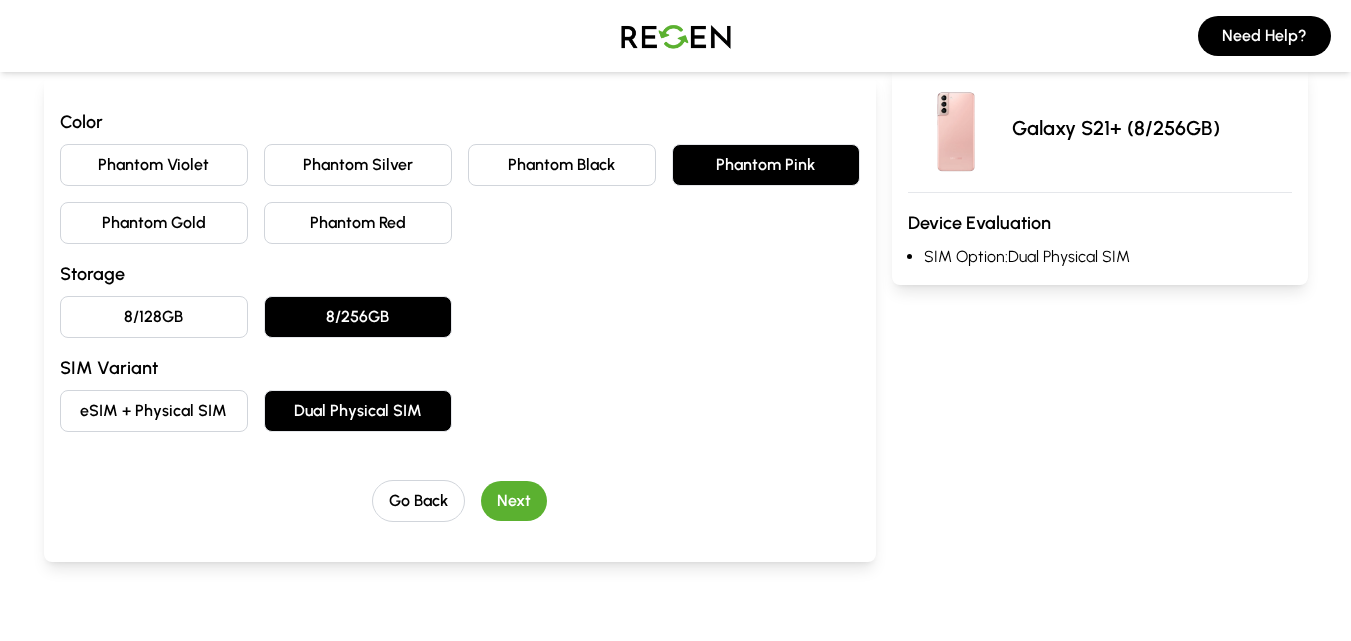 click on "Next" at bounding box center (514, 501) 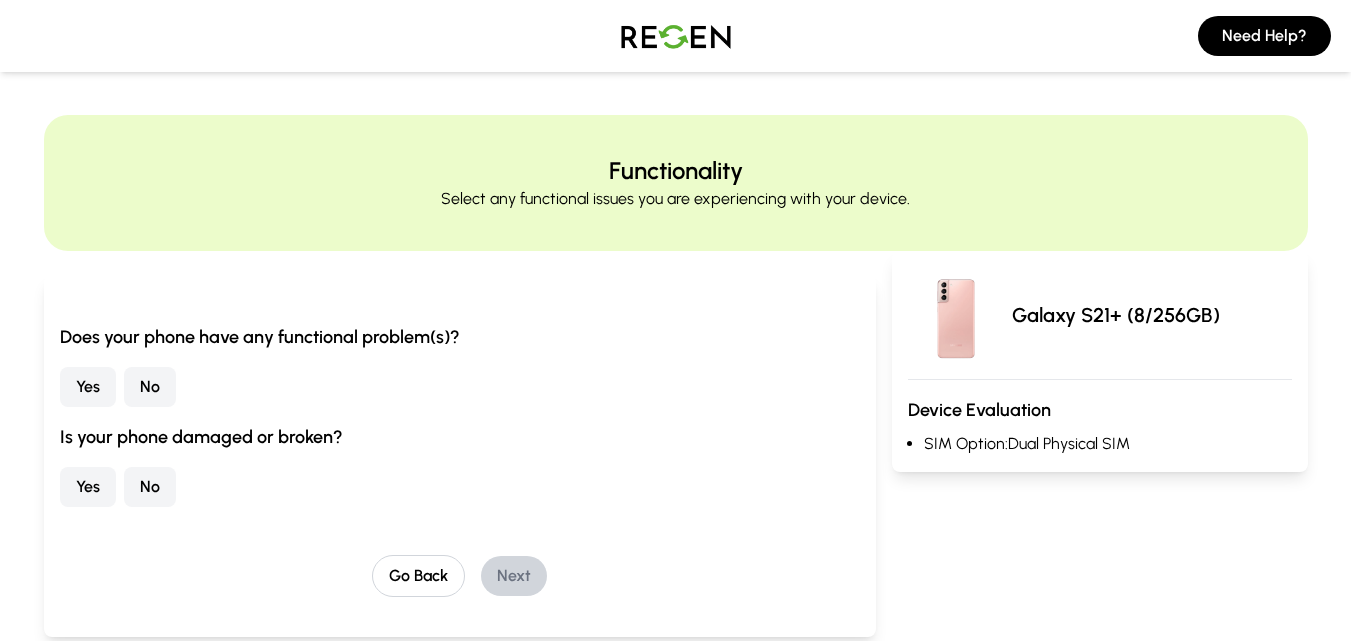 scroll, scrollTop: 0, scrollLeft: 0, axis: both 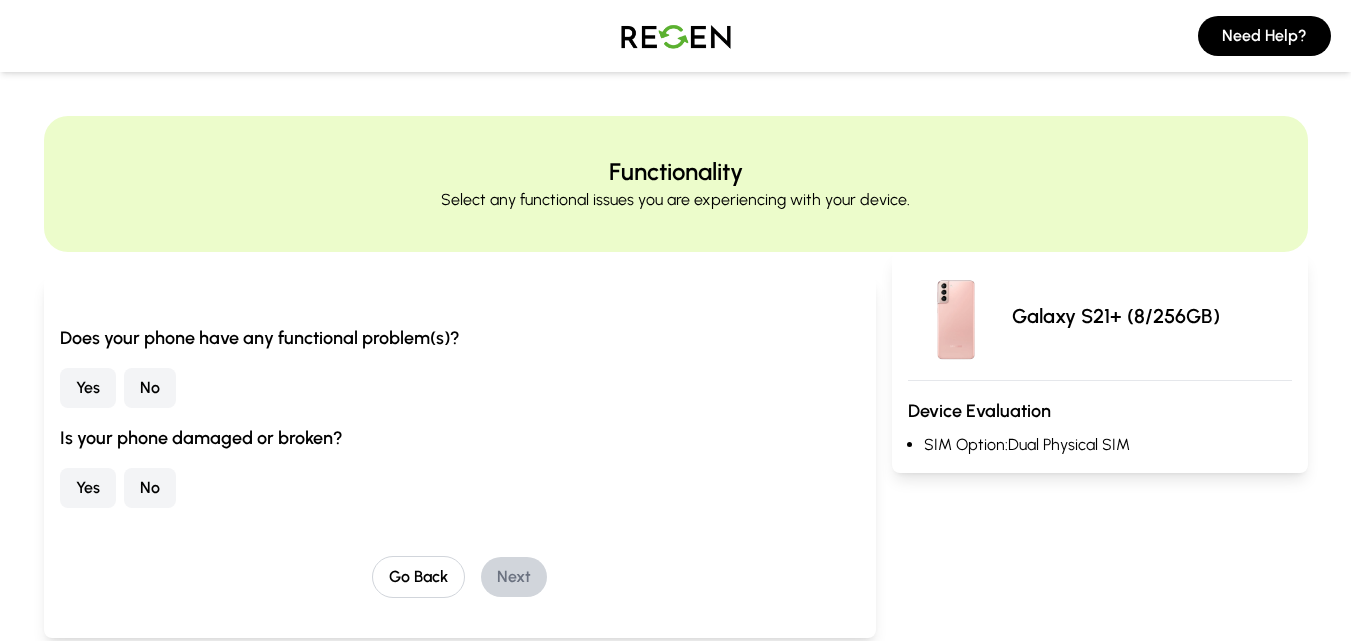 click on "No" at bounding box center (150, 388) 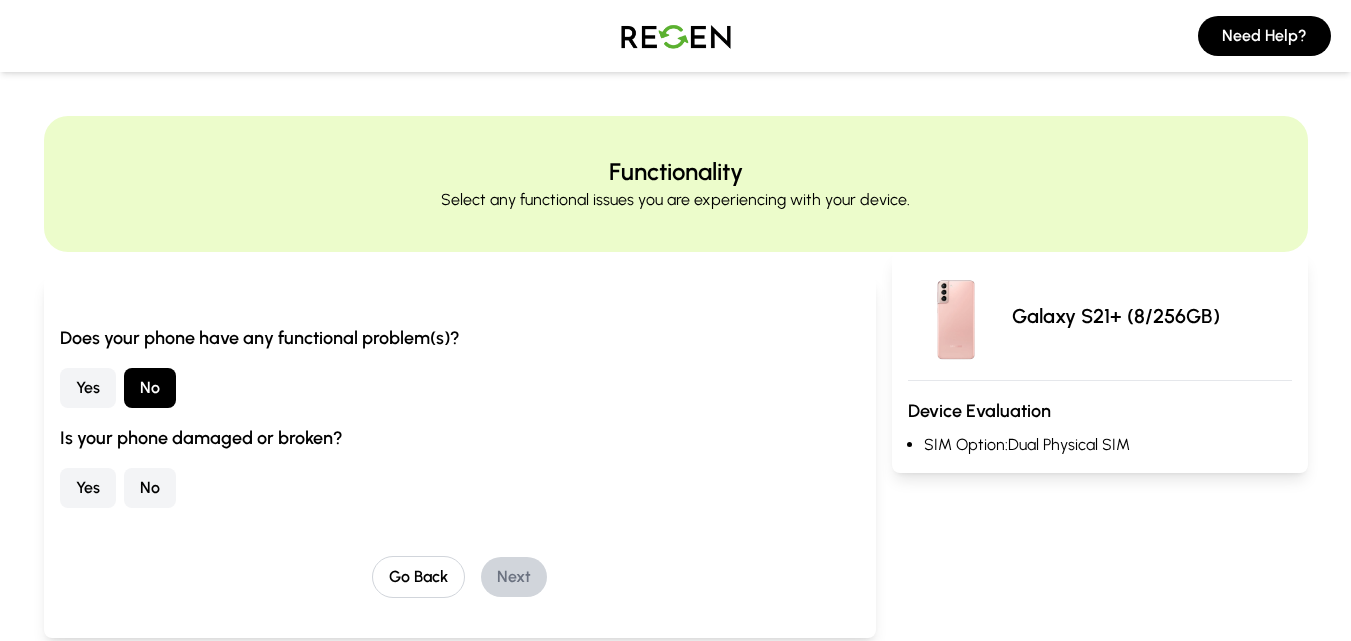 drag, startPoint x: 137, startPoint y: 484, endPoint x: 293, endPoint y: 477, distance: 156.15697 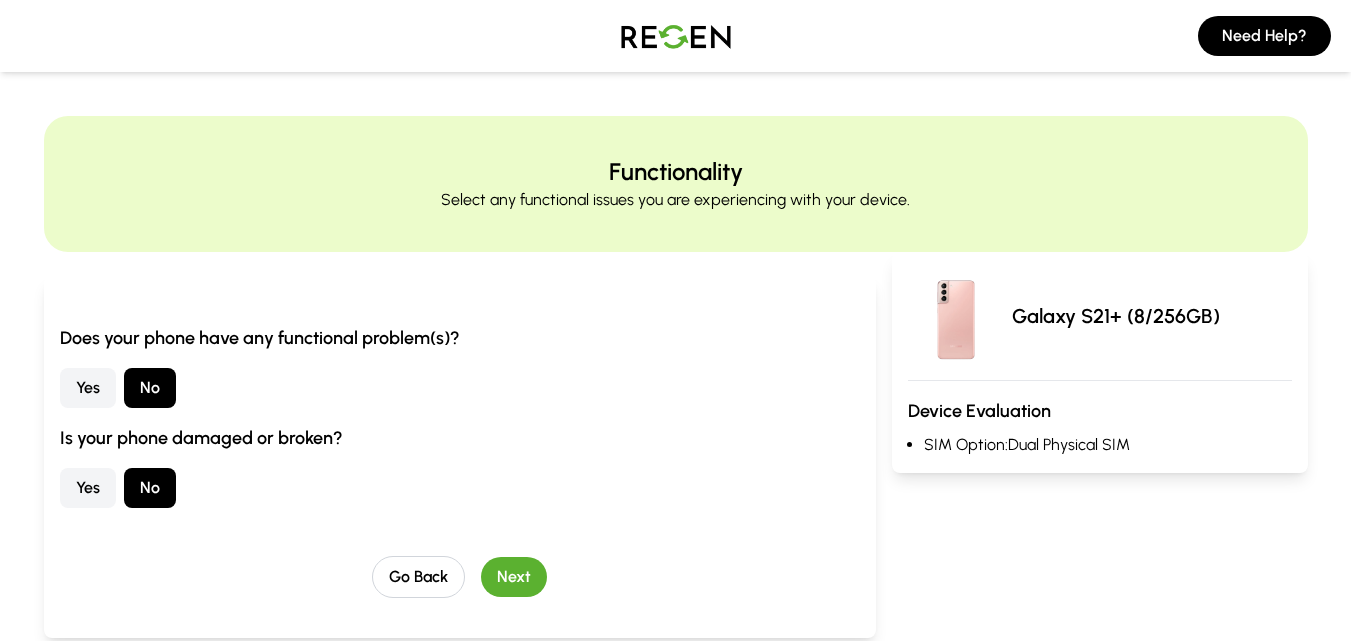 click on "Next" at bounding box center (514, 577) 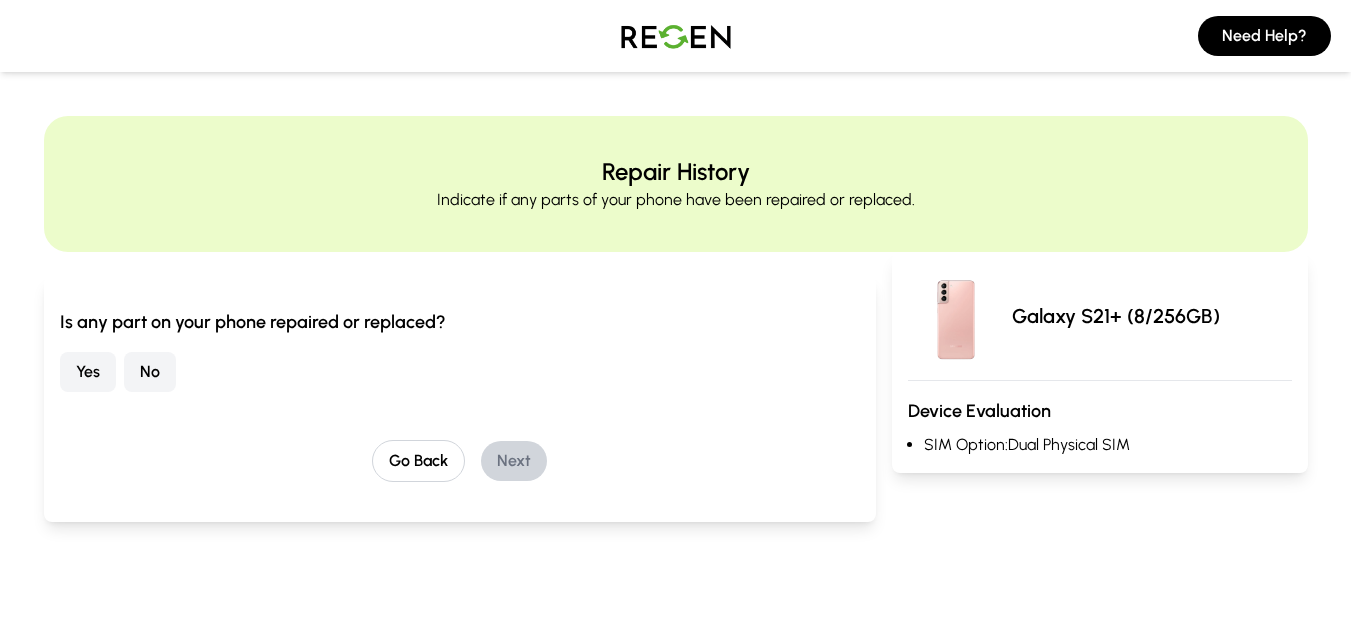 click on "No" at bounding box center [150, 372] 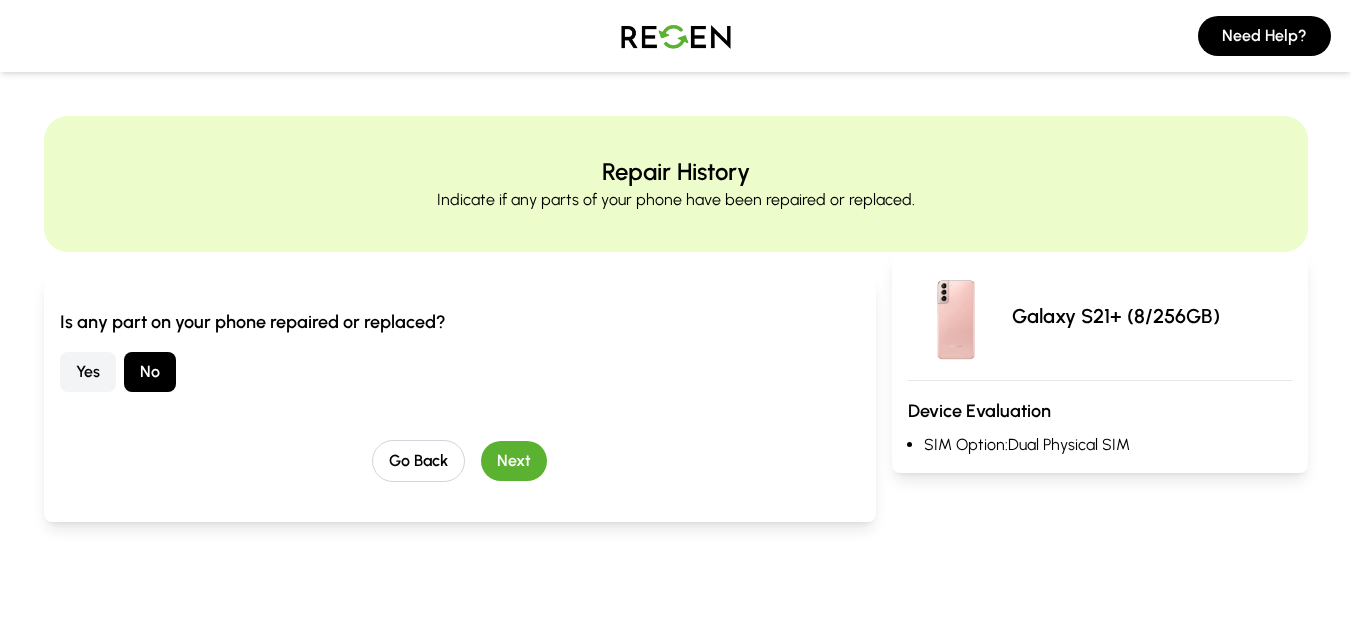 click on "Next" at bounding box center (514, 461) 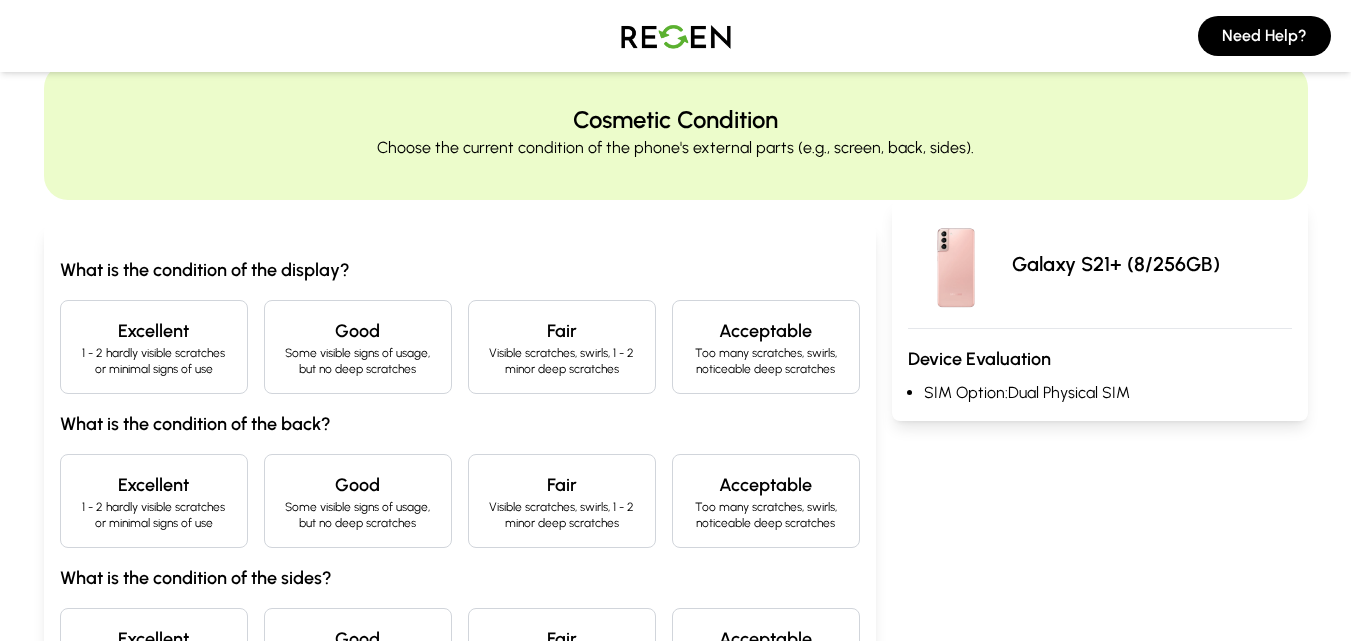 scroll, scrollTop: 100, scrollLeft: 0, axis: vertical 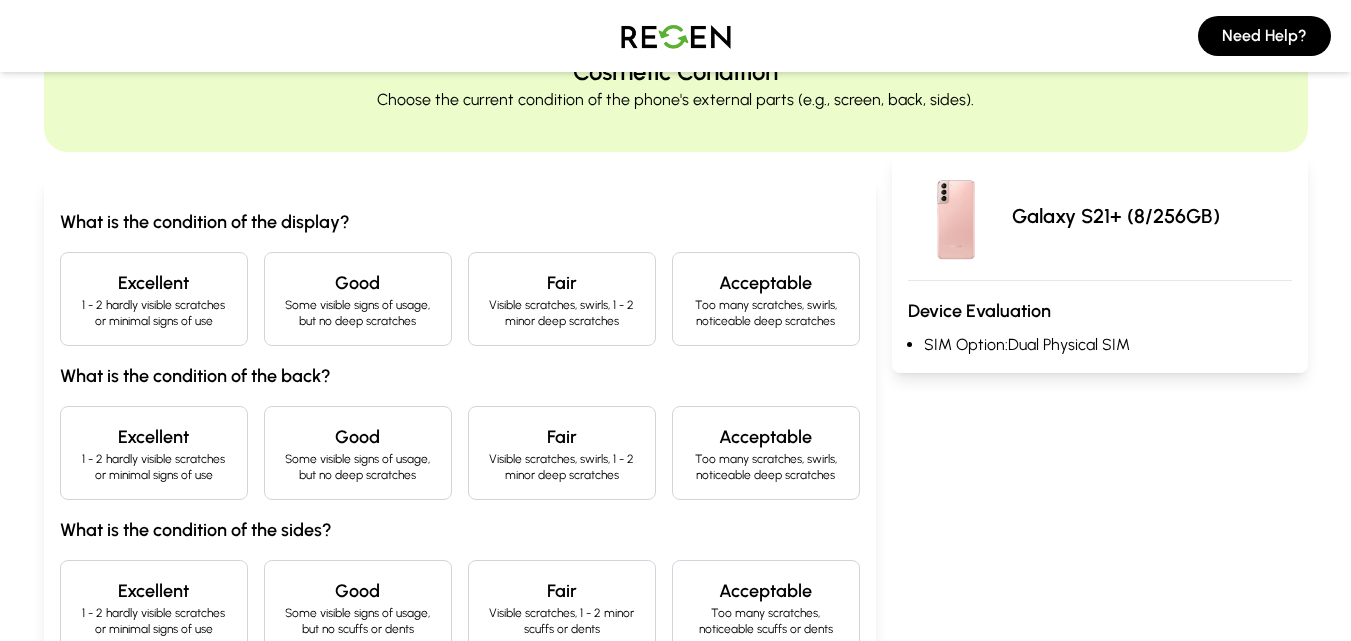 click on "1 - 2 hardly visible scratches or minimal signs of use" at bounding box center (154, 313) 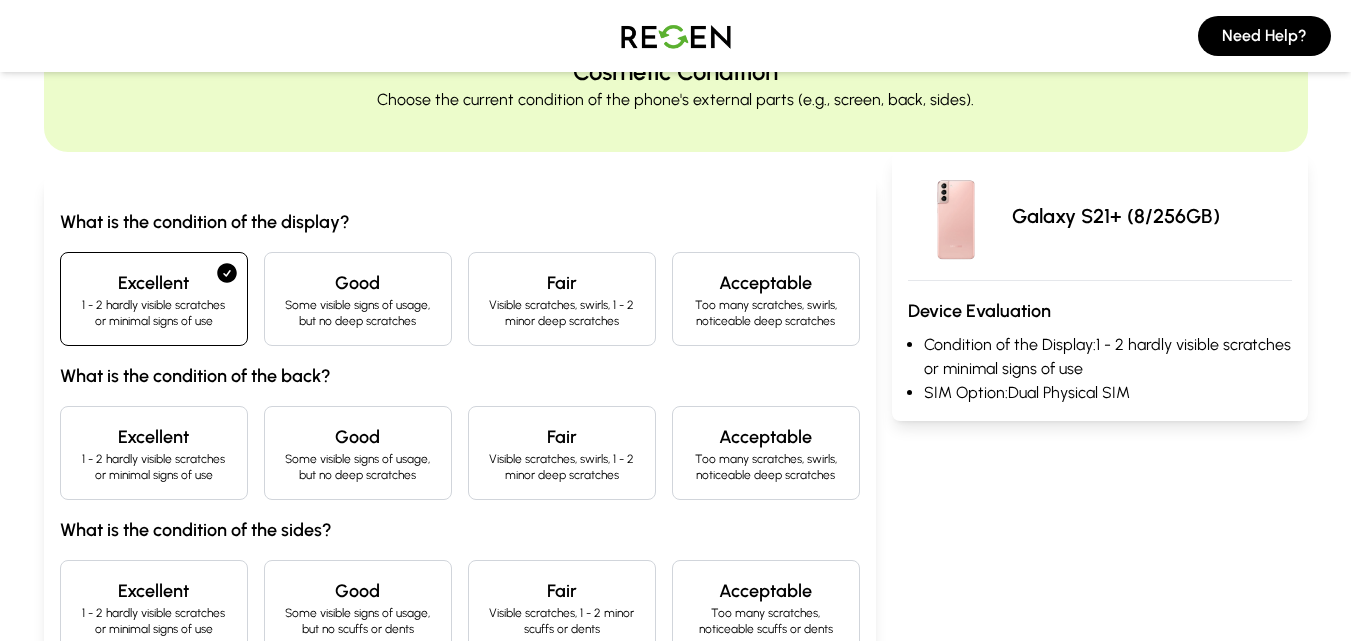 click on "Excellent 1 - 2 hardly visible scratches or minimal signs of use" at bounding box center [154, 607] 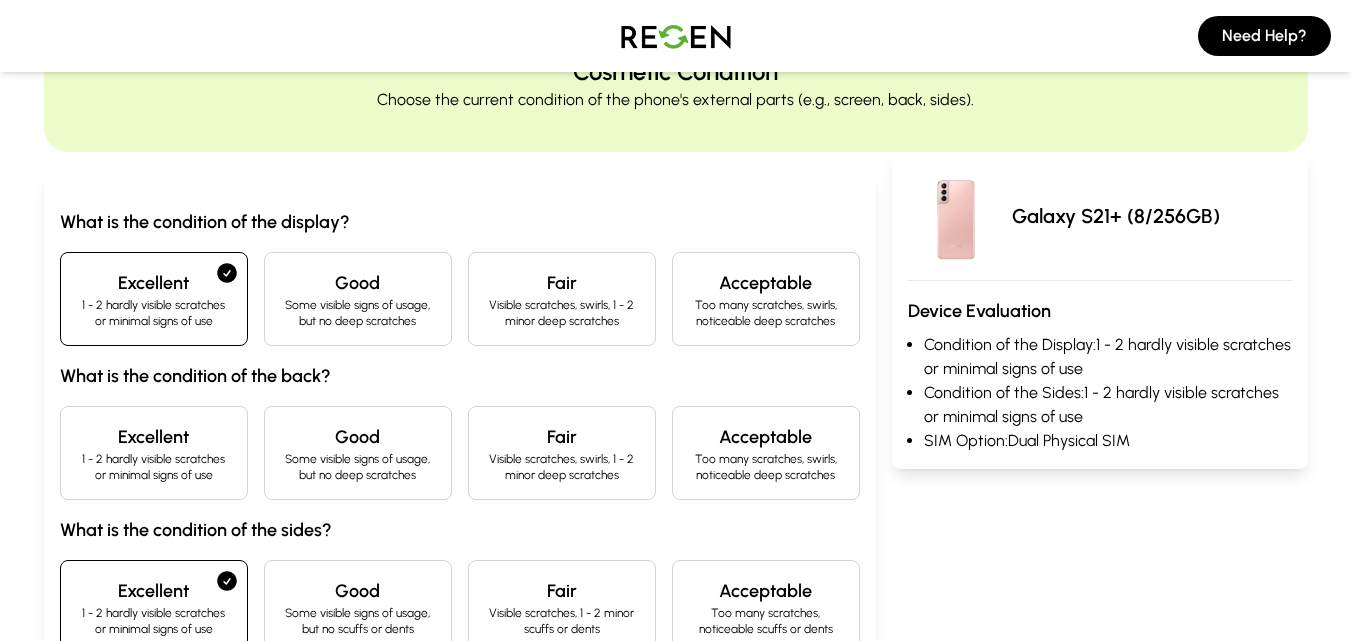 click on "Excellent" at bounding box center [154, 437] 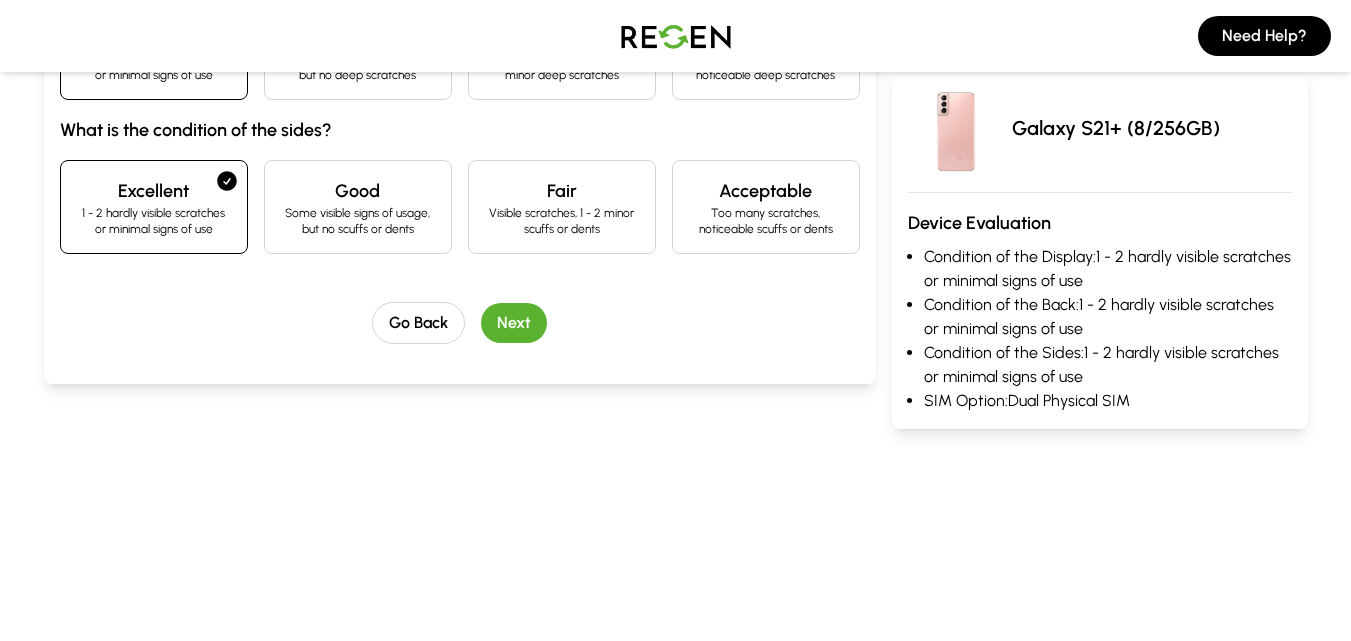 click on "Next" at bounding box center [514, 323] 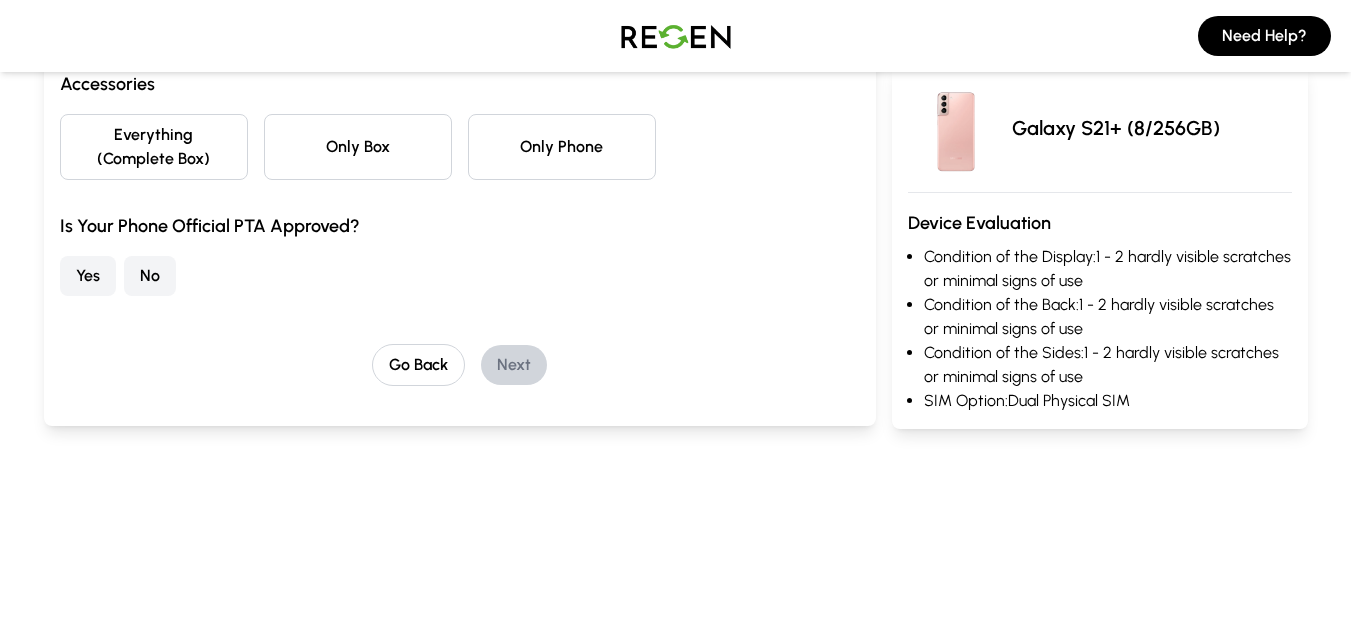 scroll, scrollTop: 180, scrollLeft: 0, axis: vertical 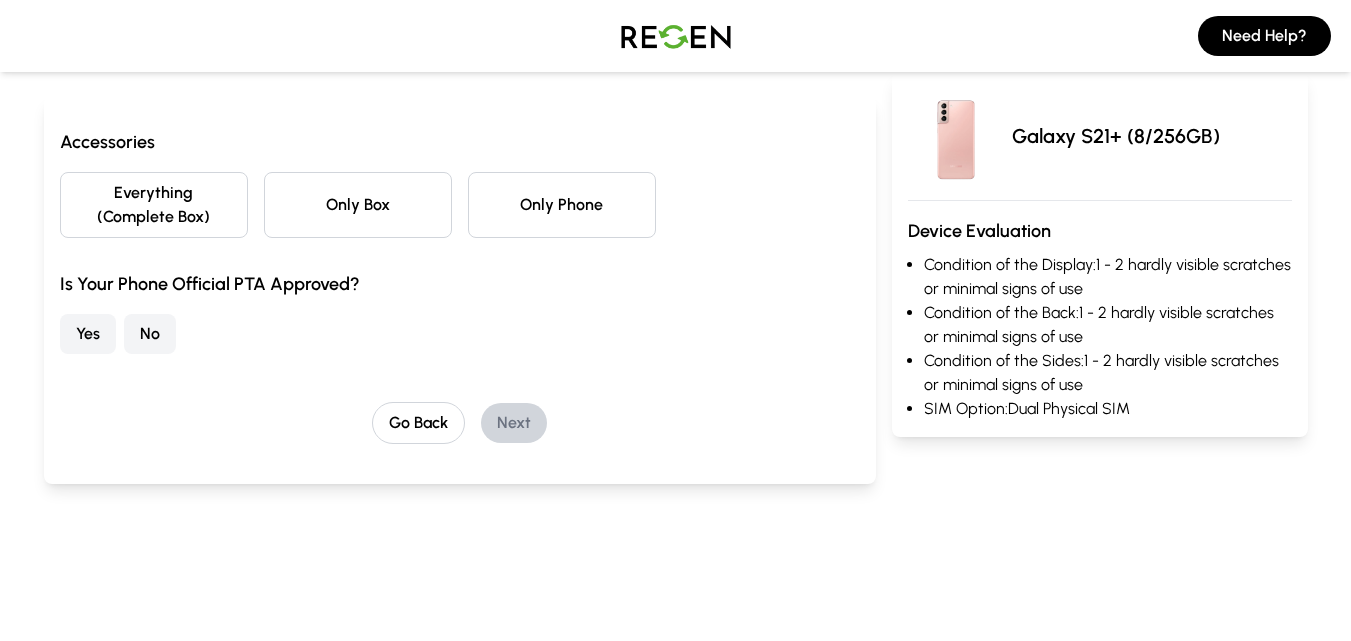 click on "Everything (Complete Box)" at bounding box center (154, 205) 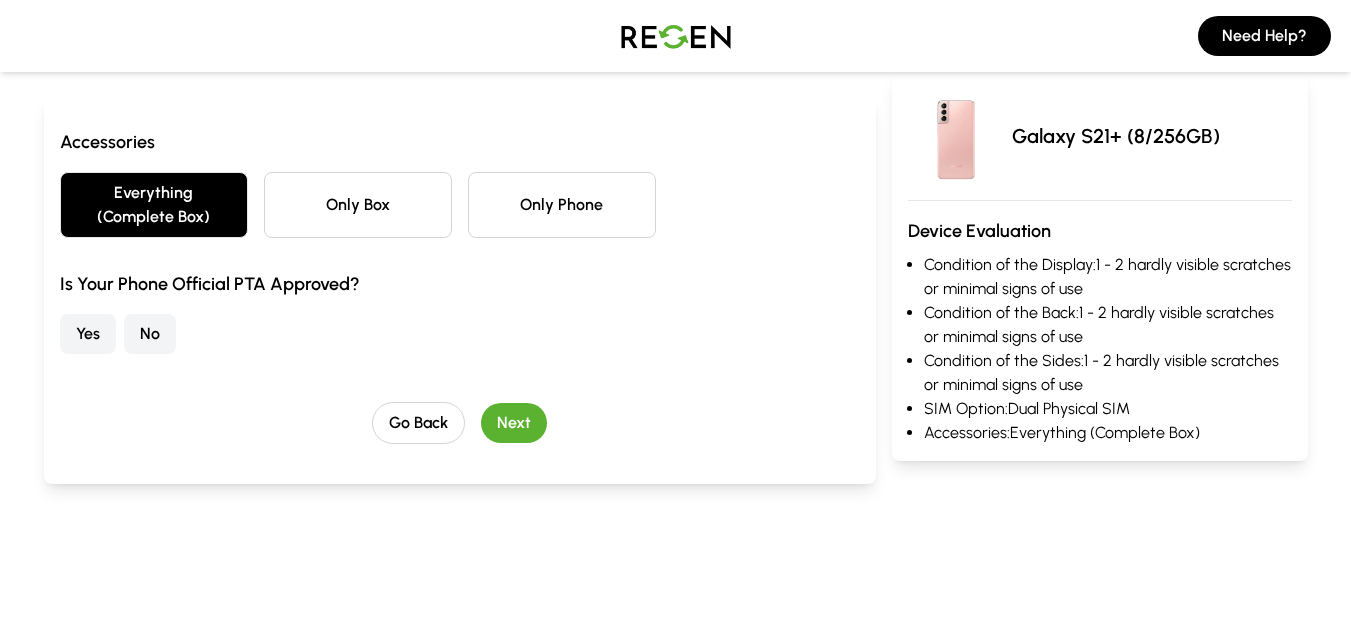 click on "Next" at bounding box center (514, 423) 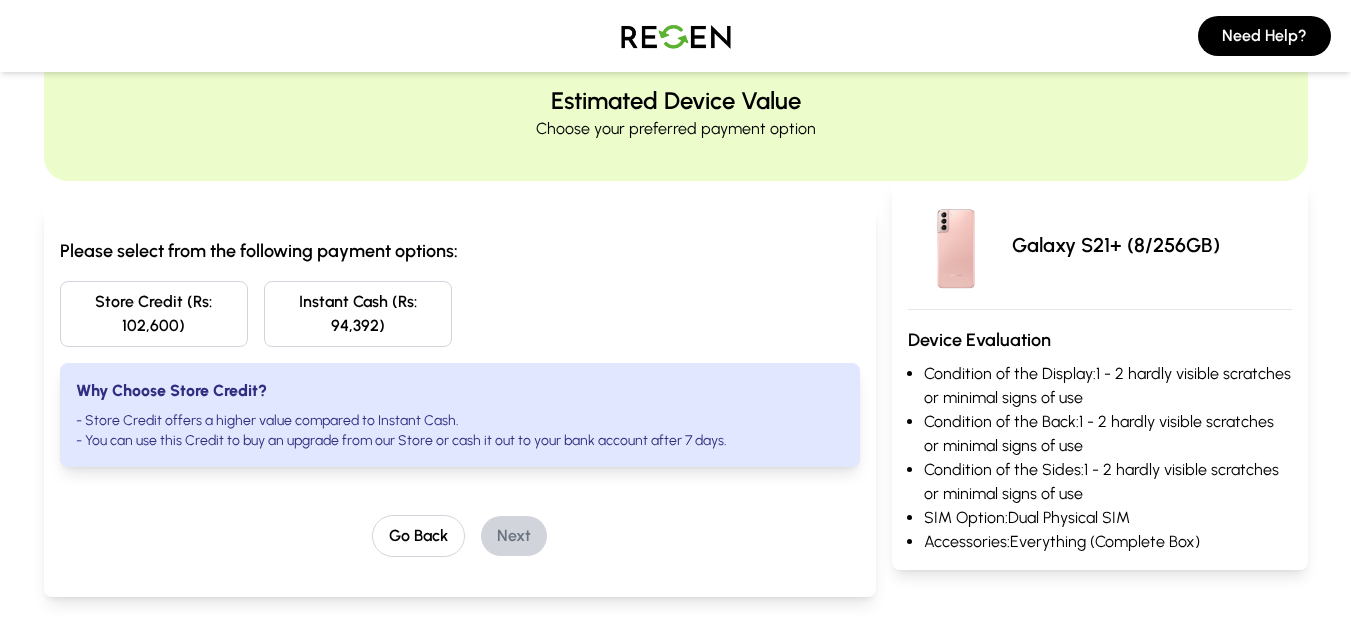scroll, scrollTop: 100, scrollLeft: 0, axis: vertical 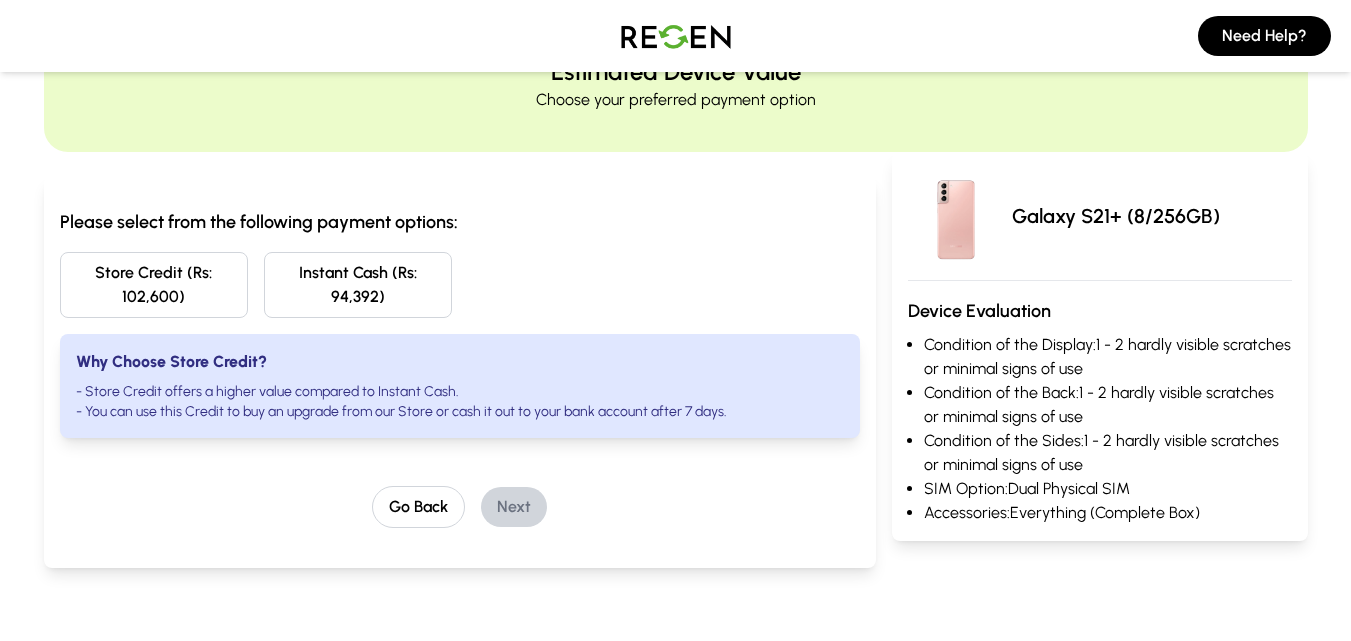 click on "Store Credit (Rs: 102,600)" at bounding box center (154, 285) 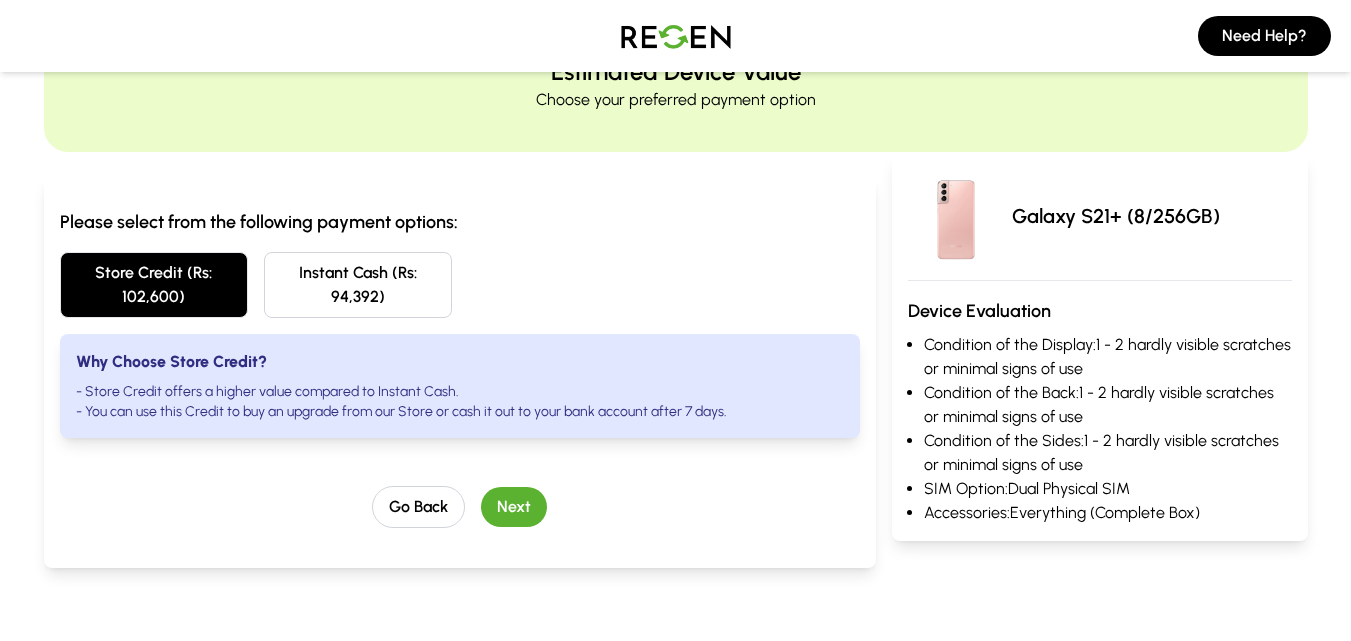 click on "Next" at bounding box center (514, 507) 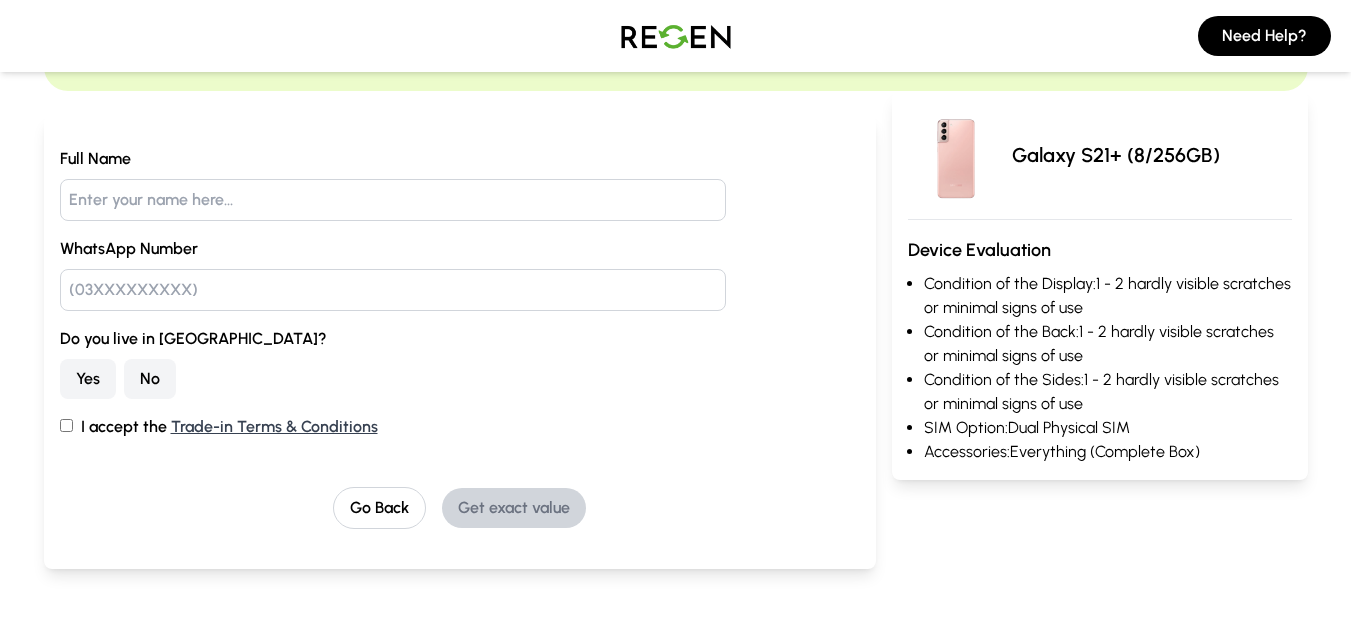 scroll, scrollTop: 200, scrollLeft: 0, axis: vertical 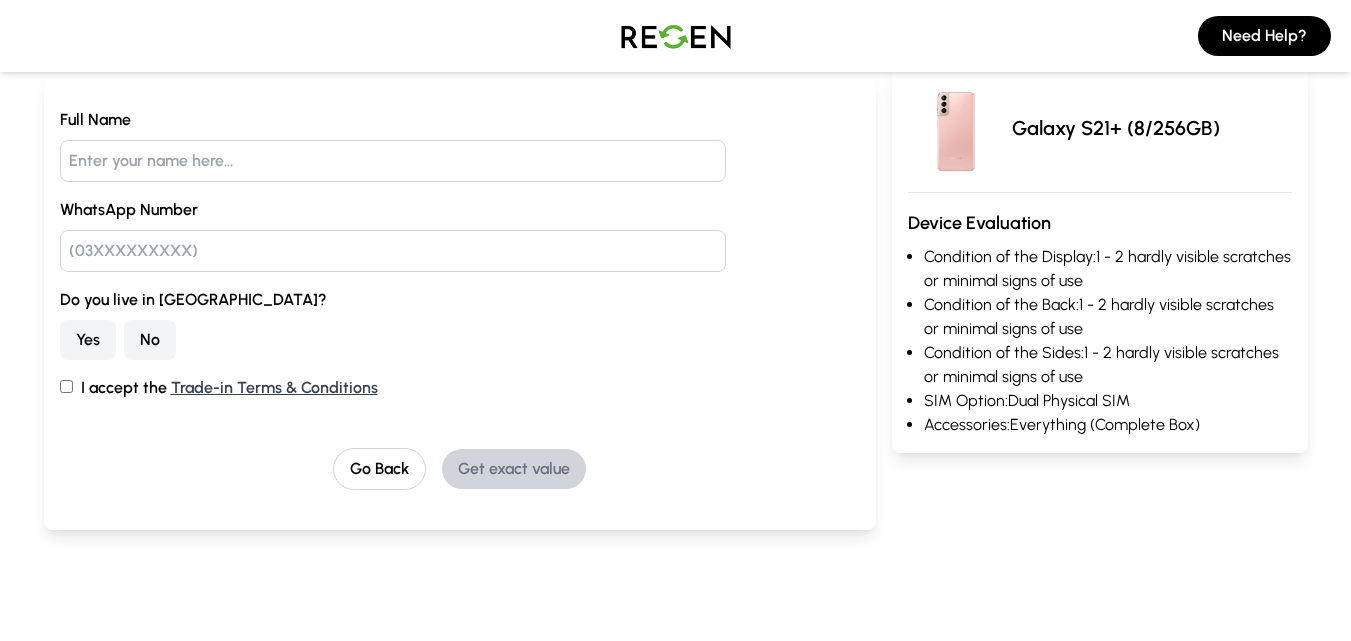 click at bounding box center (393, 251) 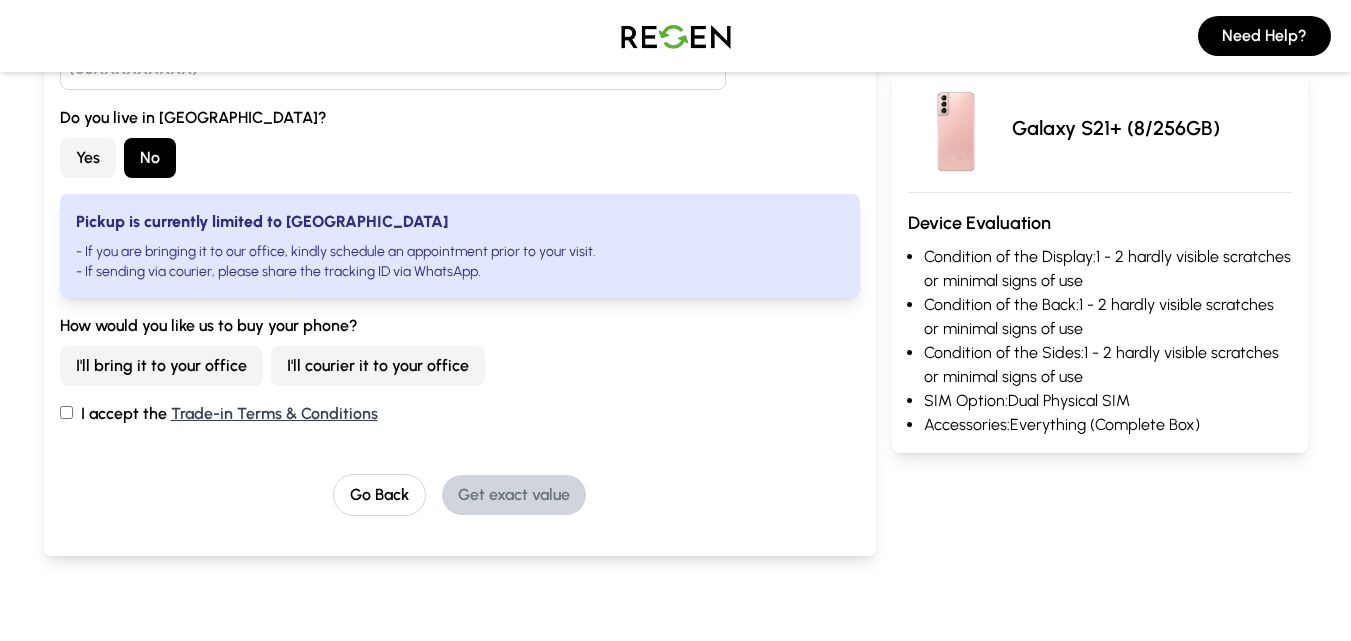 scroll, scrollTop: 400, scrollLeft: 0, axis: vertical 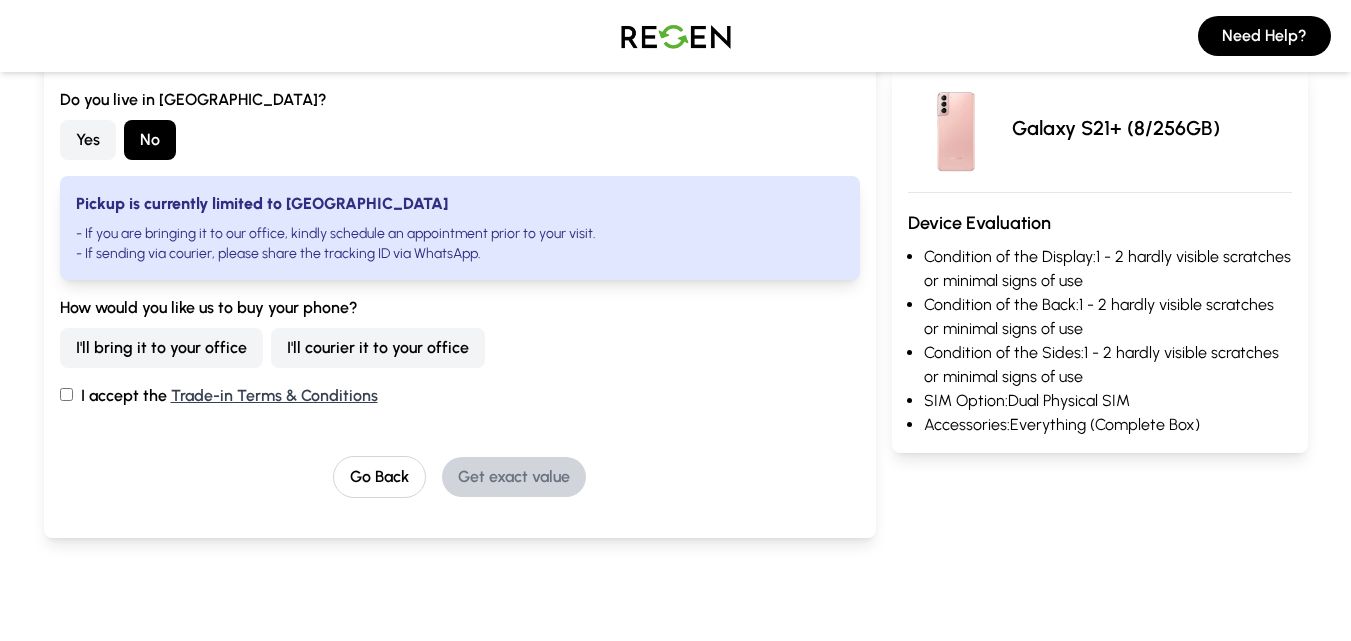 click on "I'll courier it to your office" at bounding box center (378, 348) 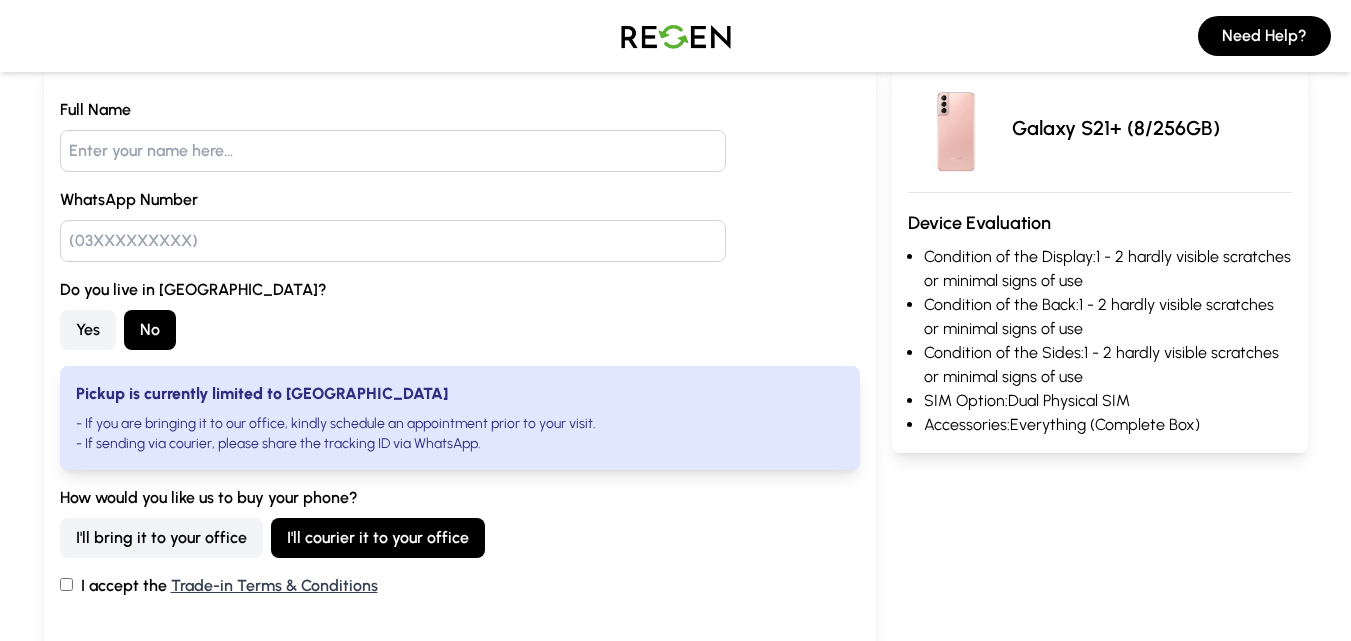 scroll, scrollTop: 100, scrollLeft: 0, axis: vertical 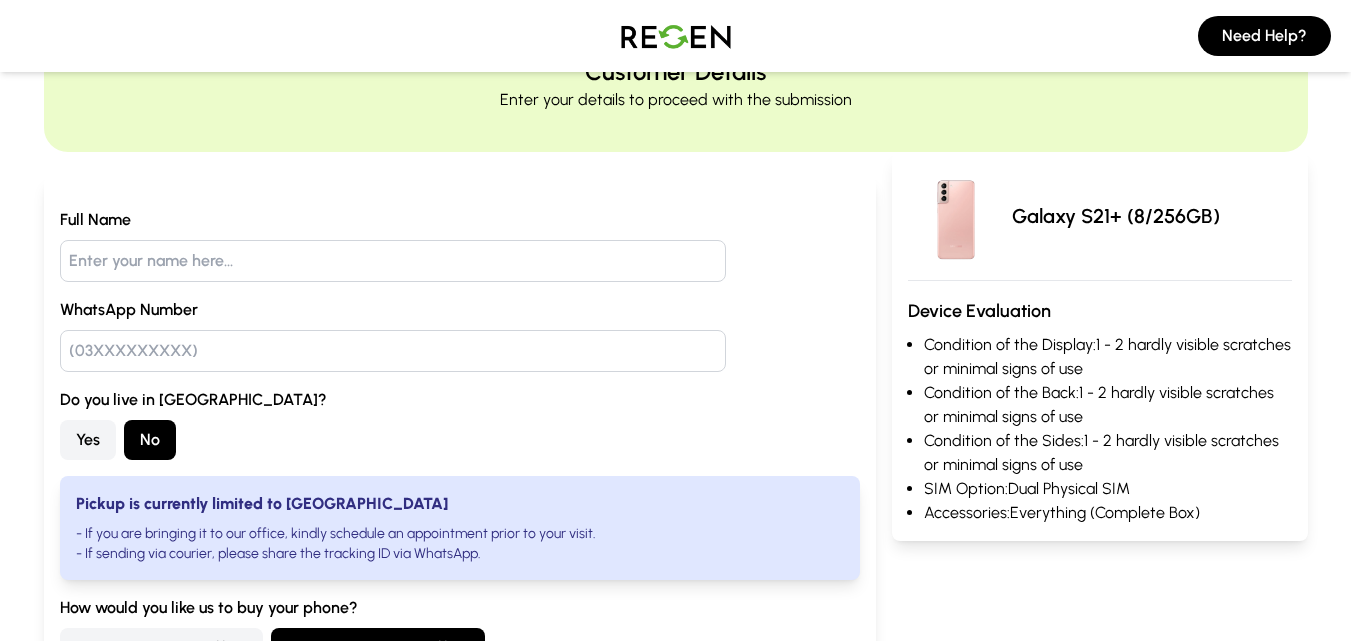 click at bounding box center [393, 261] 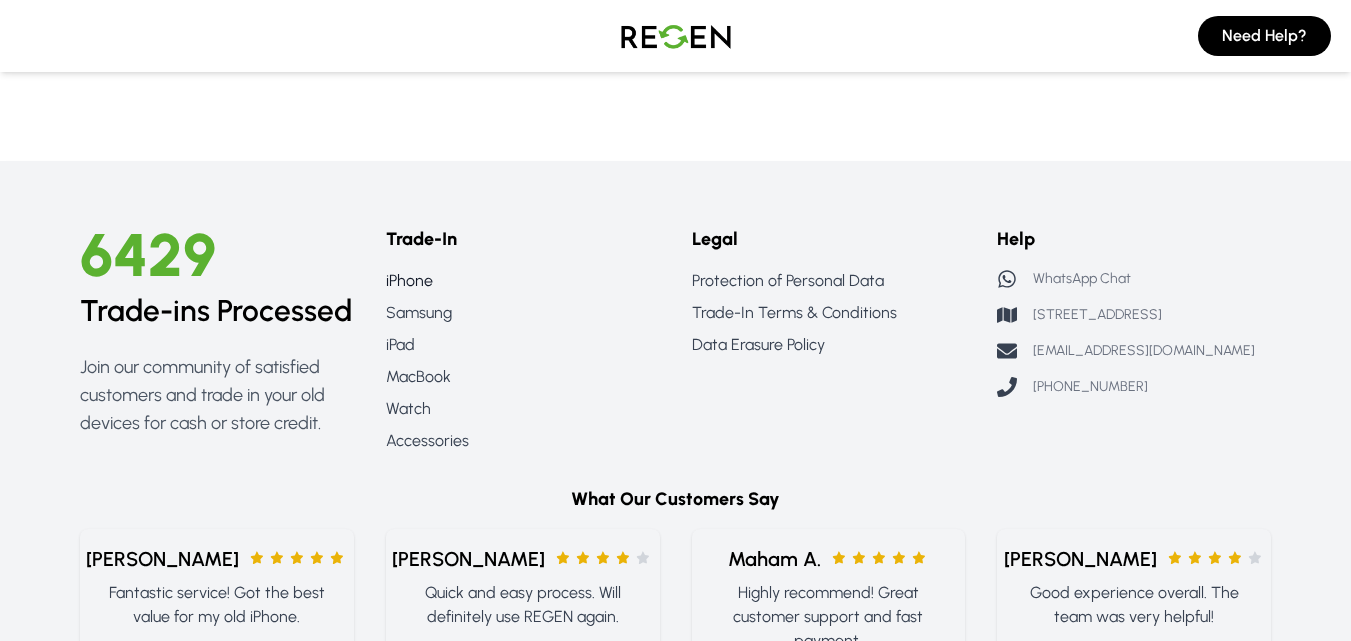 scroll, scrollTop: 1067, scrollLeft: 0, axis: vertical 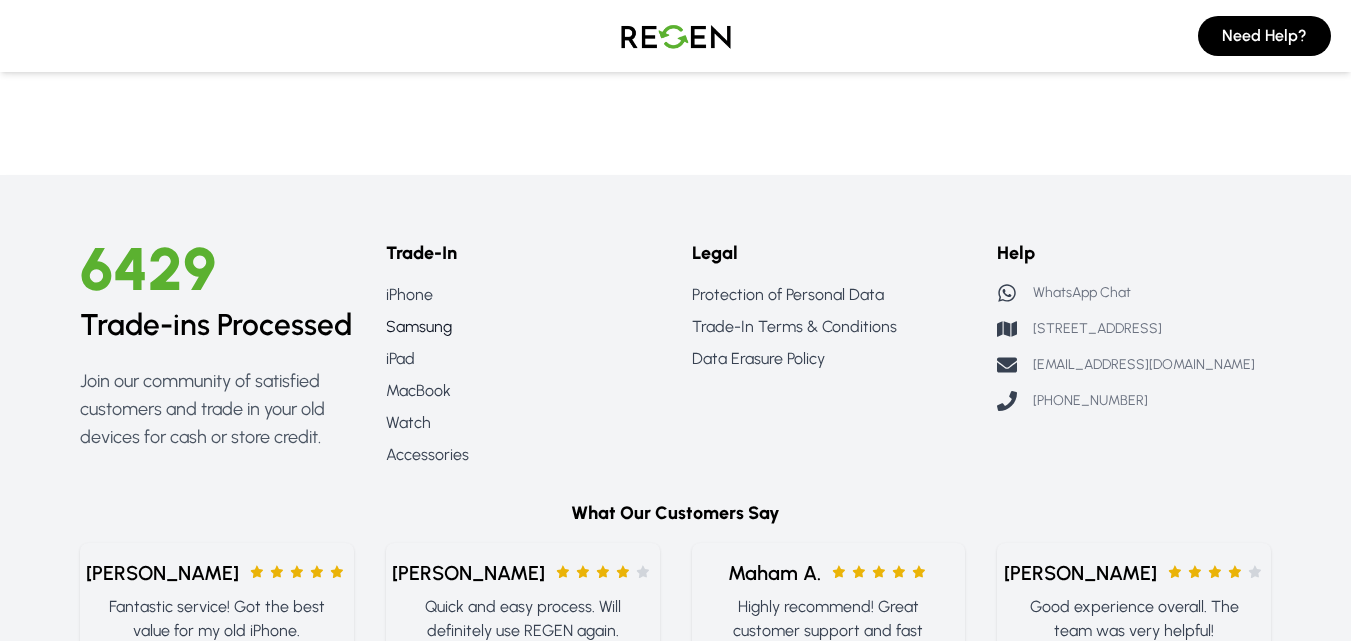 click on "Samsung" at bounding box center (523, 327) 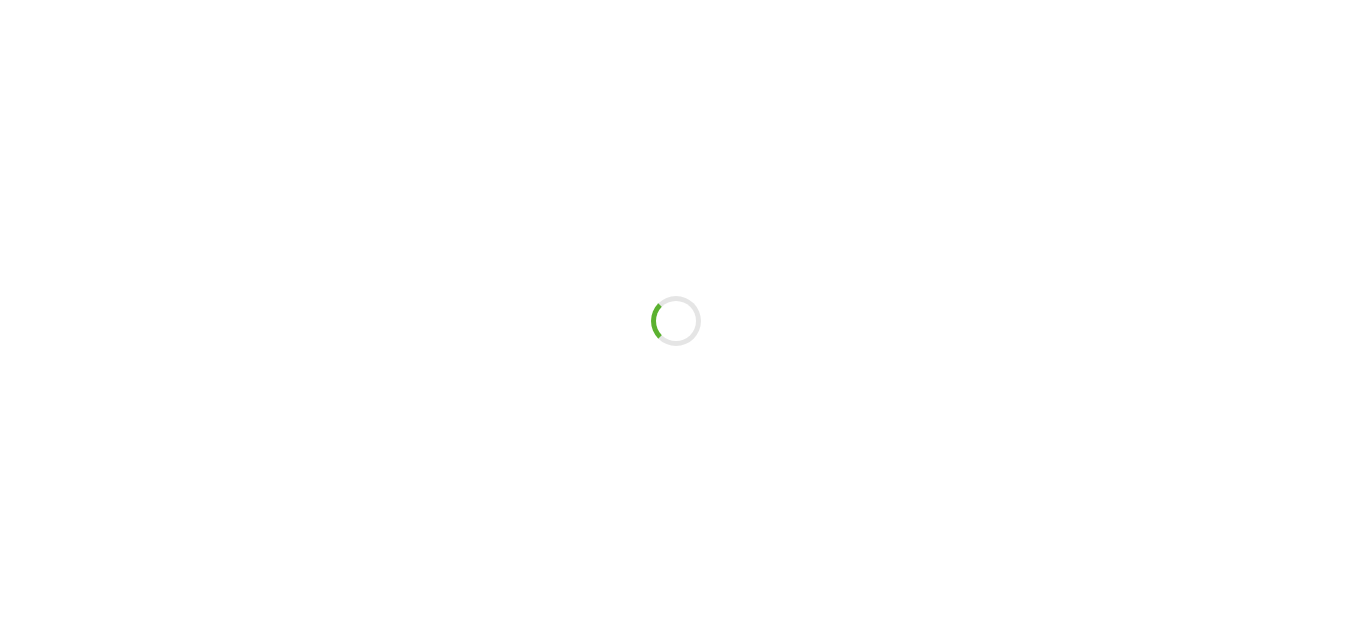 scroll, scrollTop: 0, scrollLeft: 0, axis: both 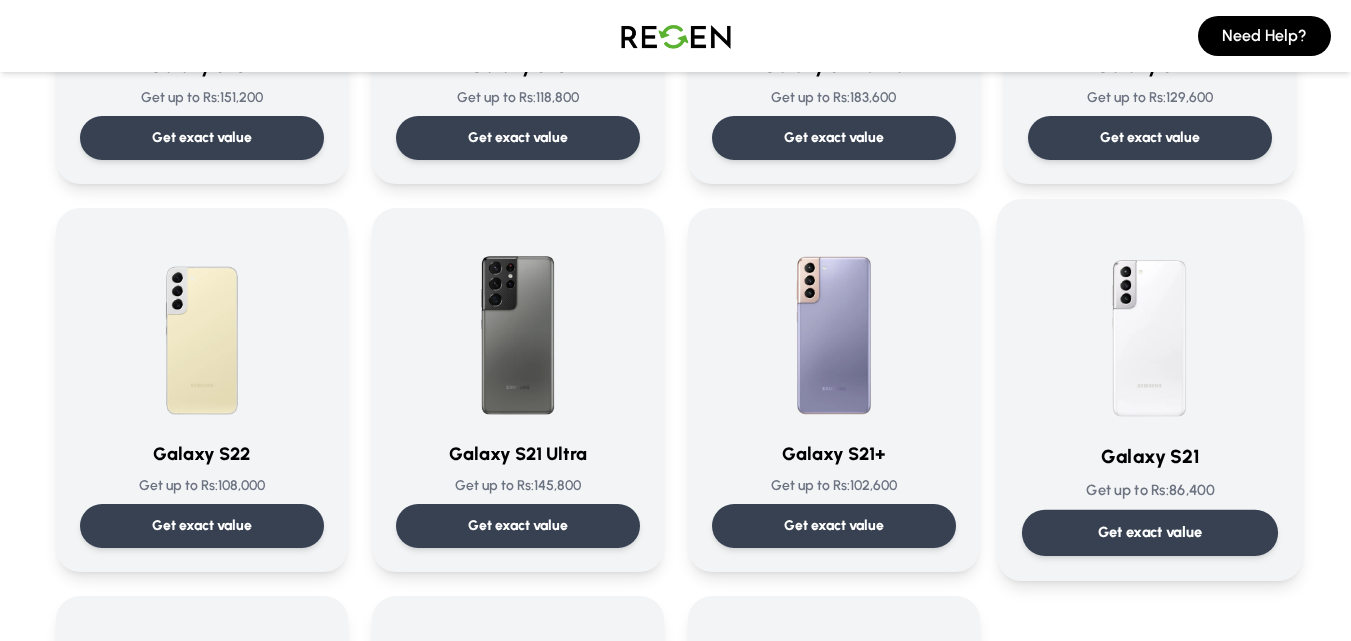click at bounding box center [1150, 325] 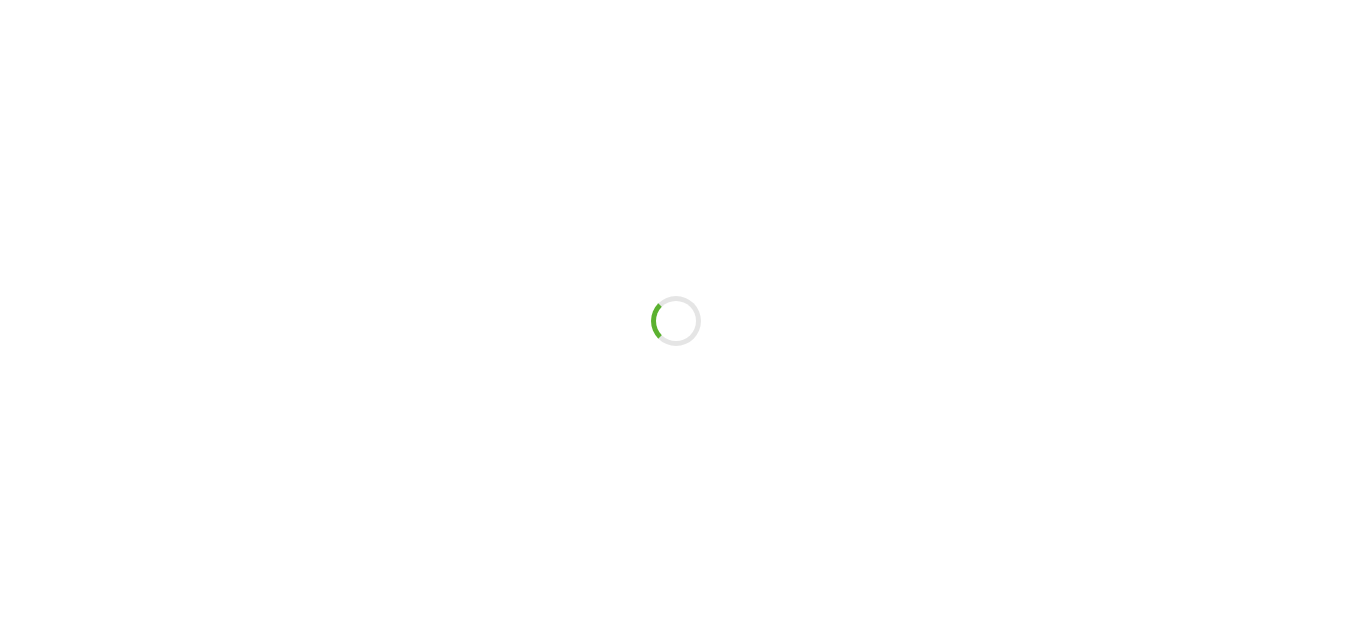 scroll, scrollTop: 0, scrollLeft: 0, axis: both 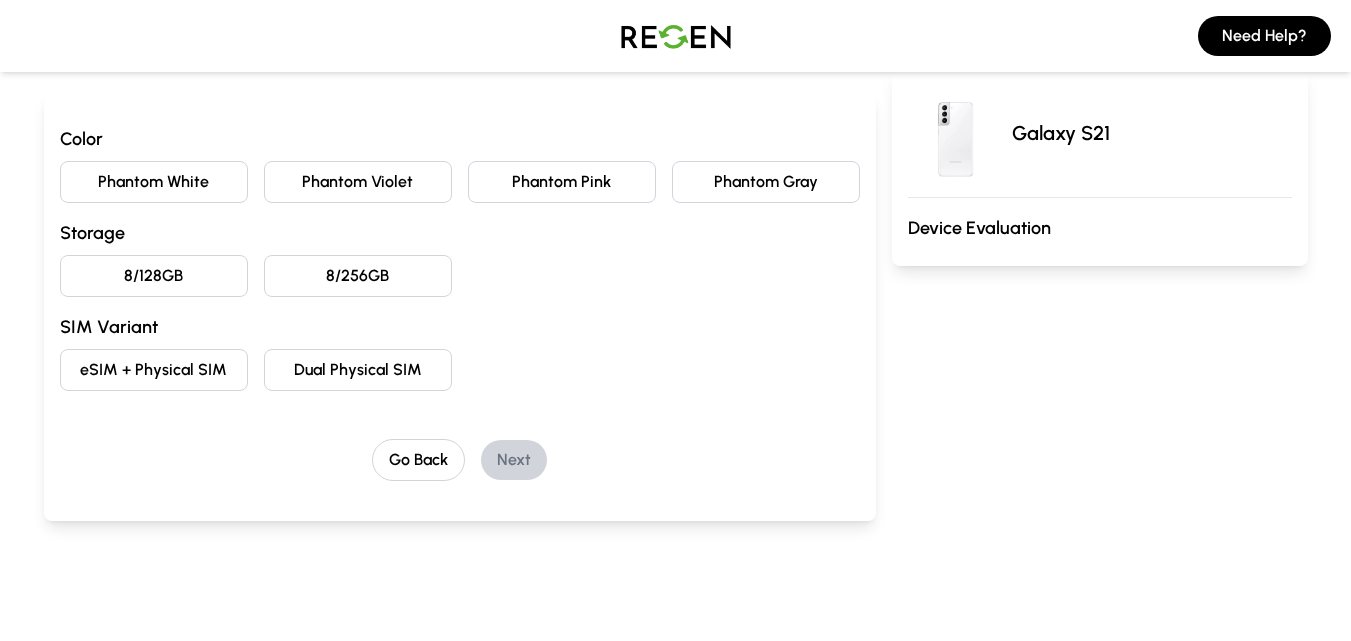 click on "Dual Physical SIM" at bounding box center (358, 370) 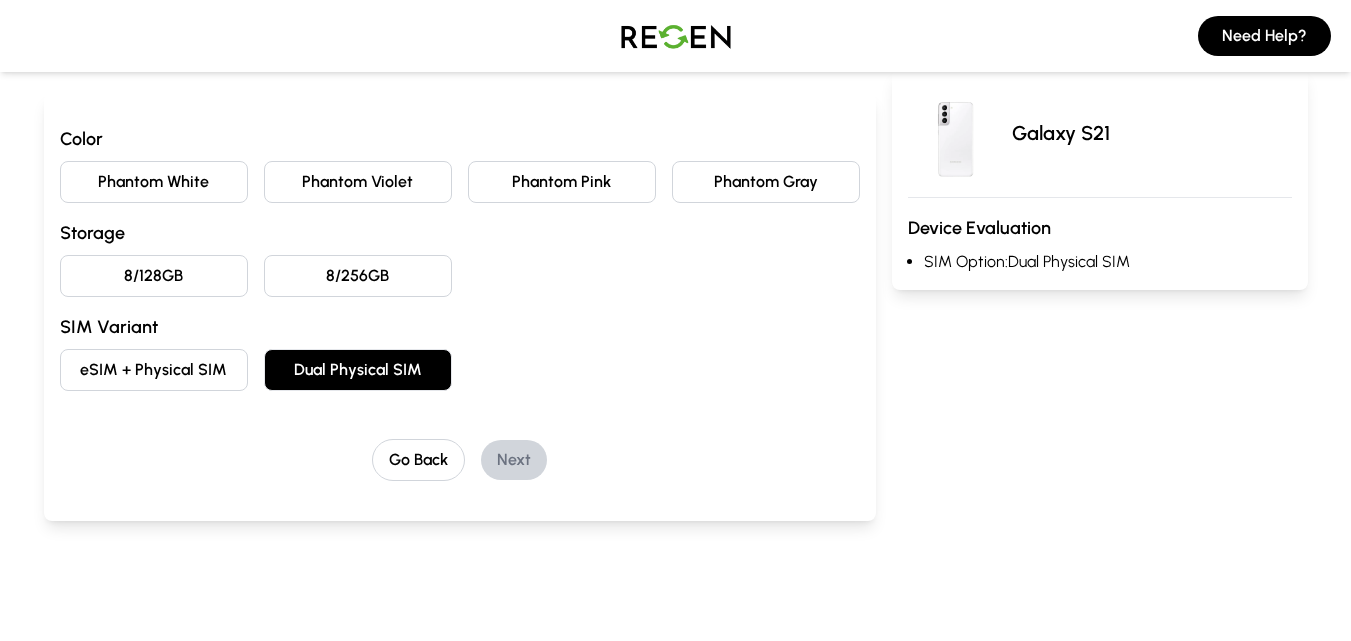click on "8/256GB" at bounding box center [358, 276] 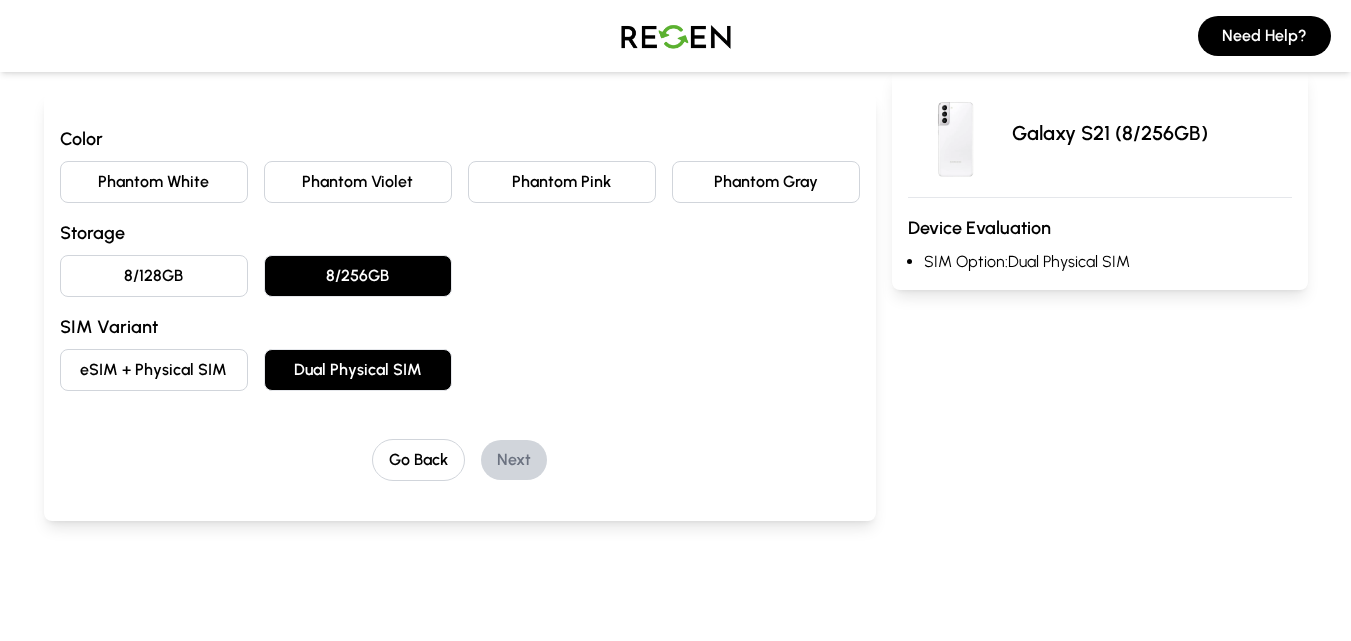 click on "8/128GB" at bounding box center [154, 276] 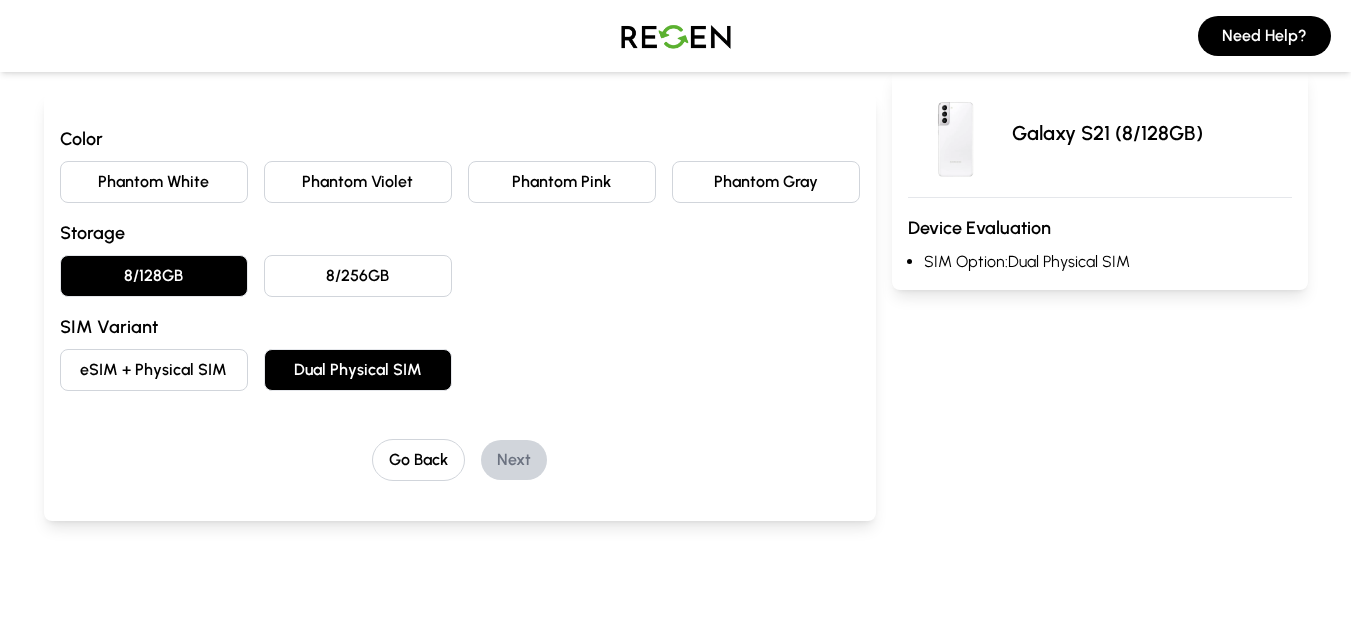 drag, startPoint x: 303, startPoint y: 176, endPoint x: 465, endPoint y: 197, distance: 163.35544 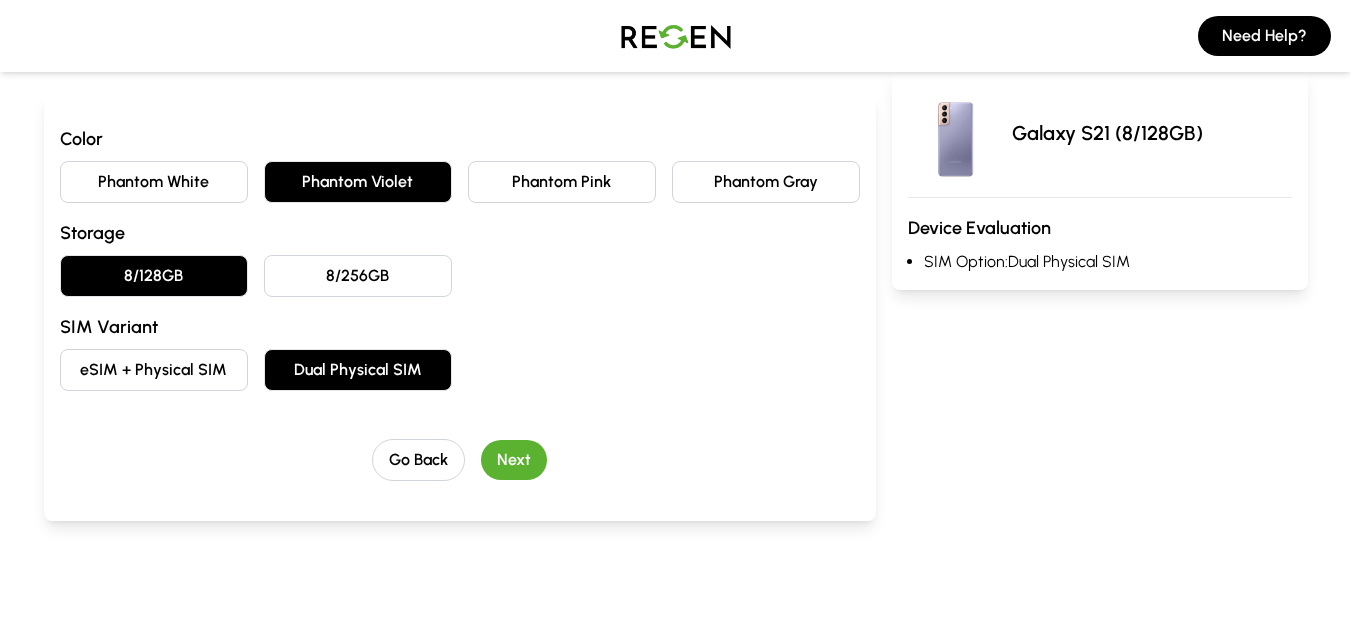 click on "Phantom Pink" at bounding box center (562, 182) 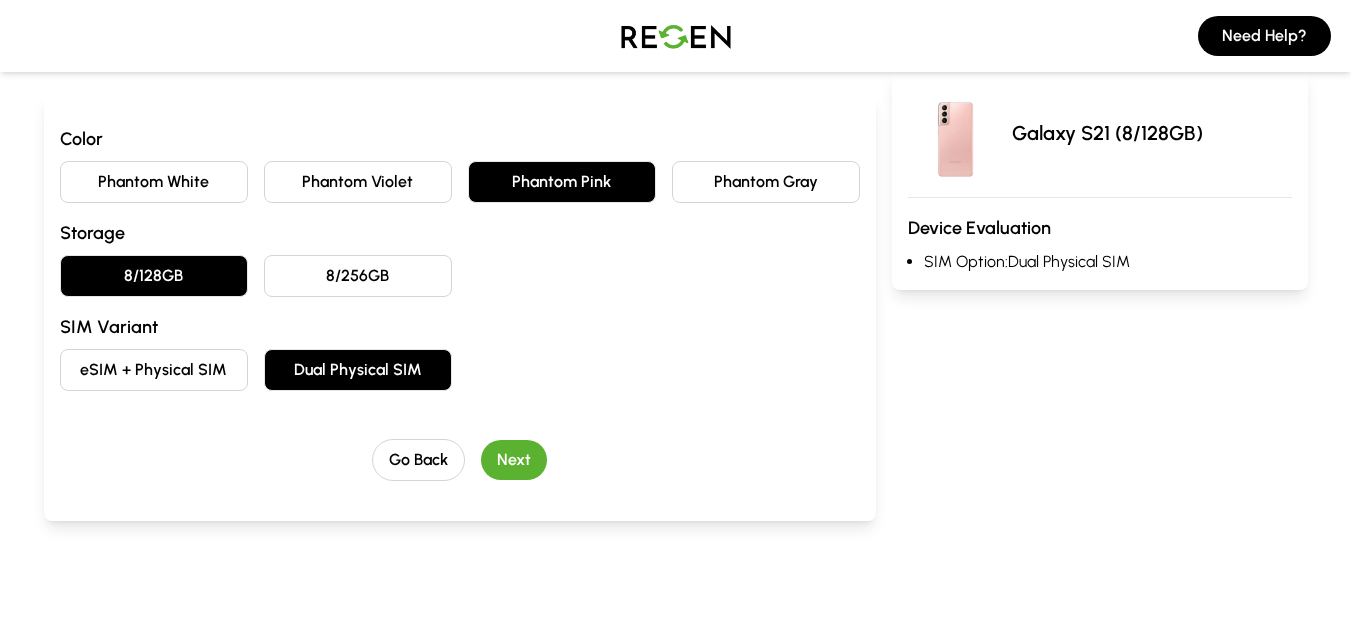 click on "Phantom Gray" at bounding box center (766, 182) 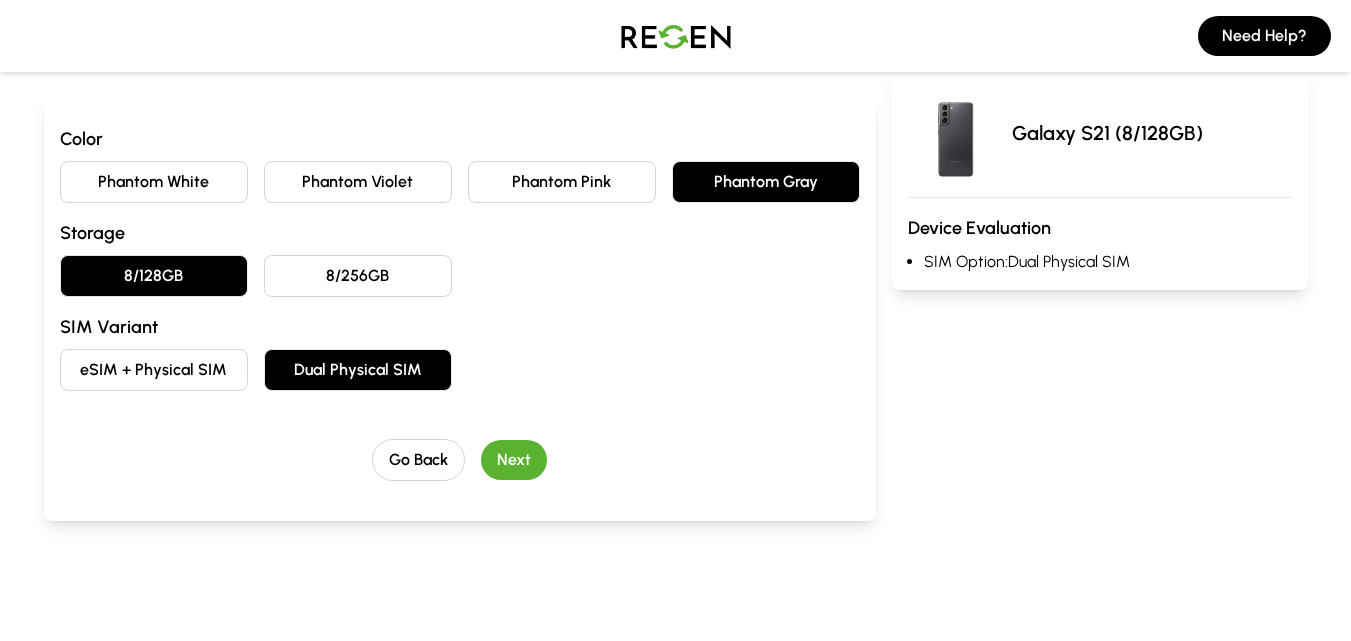 click on "Next" at bounding box center (514, 460) 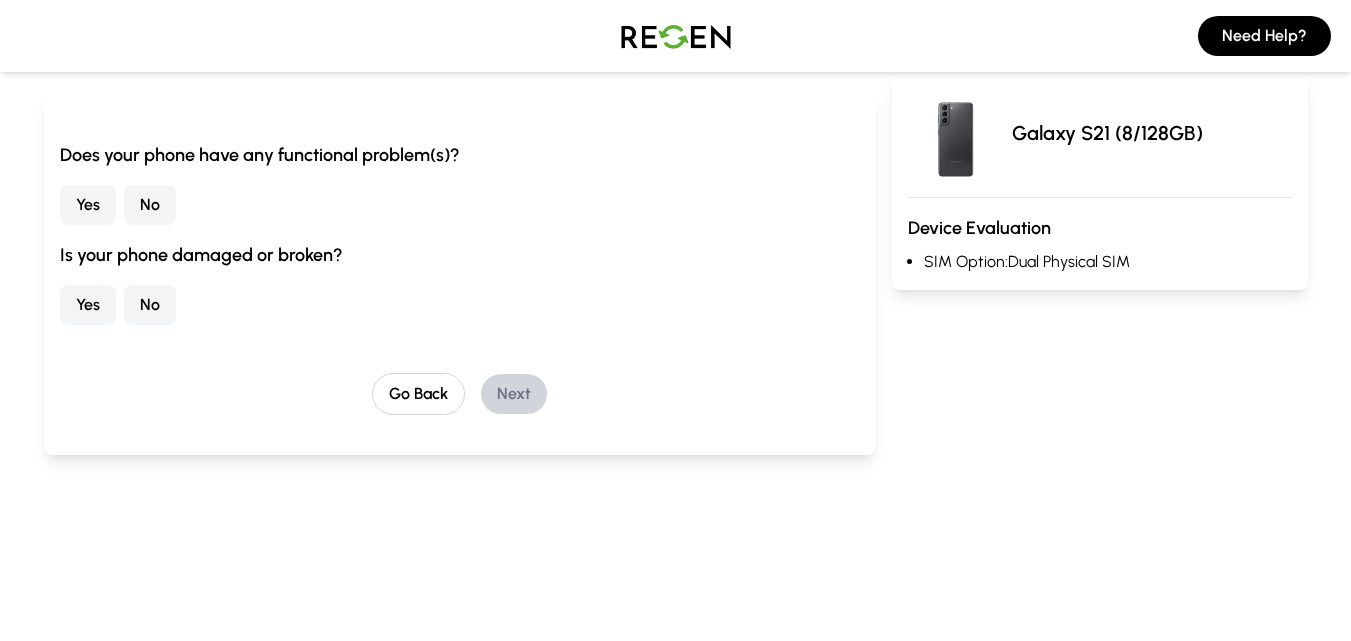 drag, startPoint x: 128, startPoint y: 299, endPoint x: 112, endPoint y: 273, distance: 30.528675 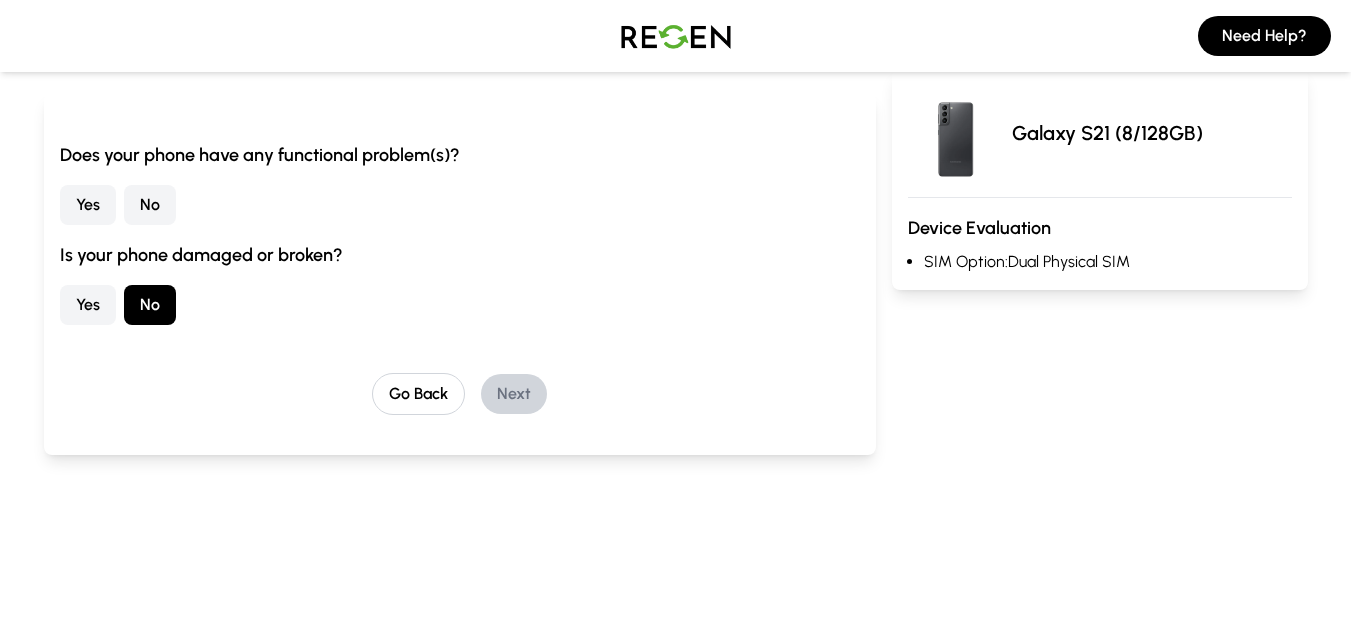 click on "Yes No" at bounding box center (460, 205) 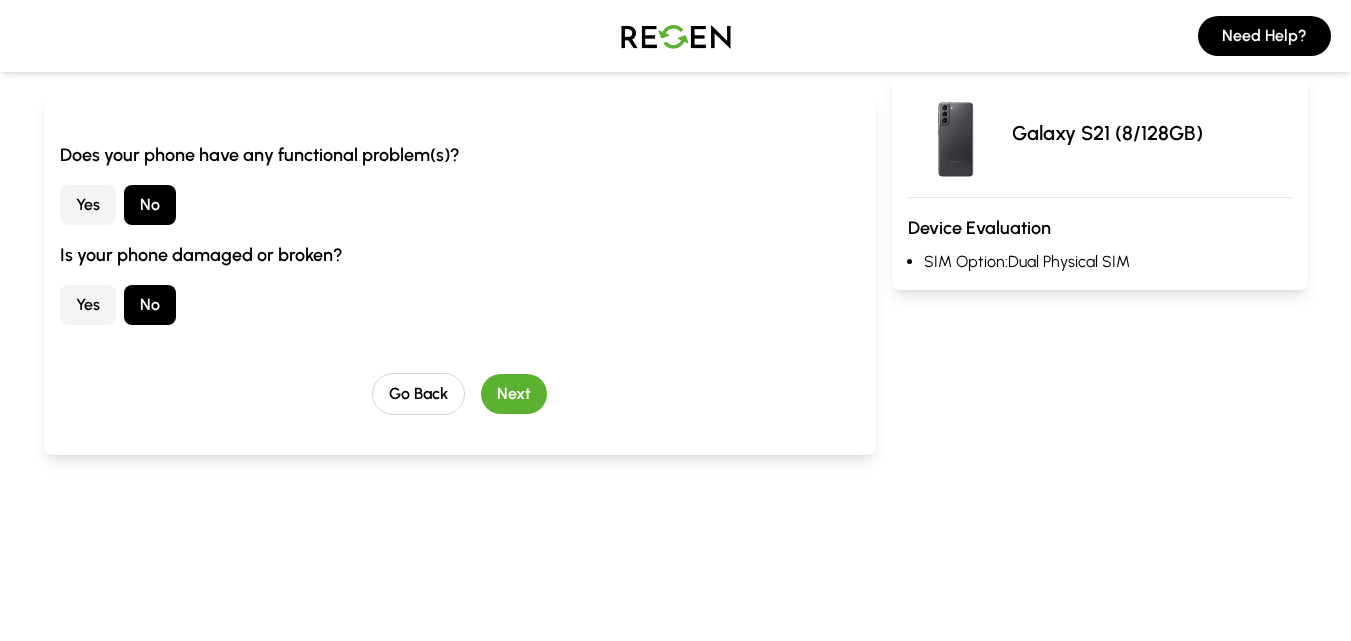 click on "Next" at bounding box center [514, 394] 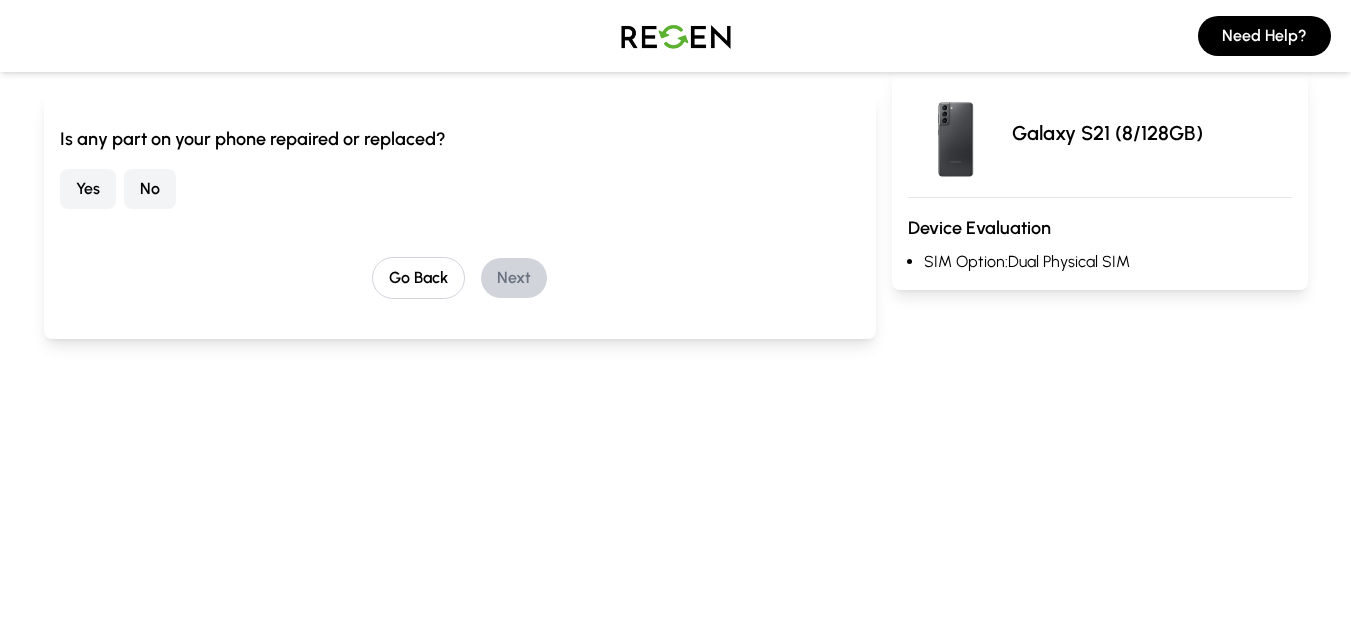 click on "No" at bounding box center [150, 189] 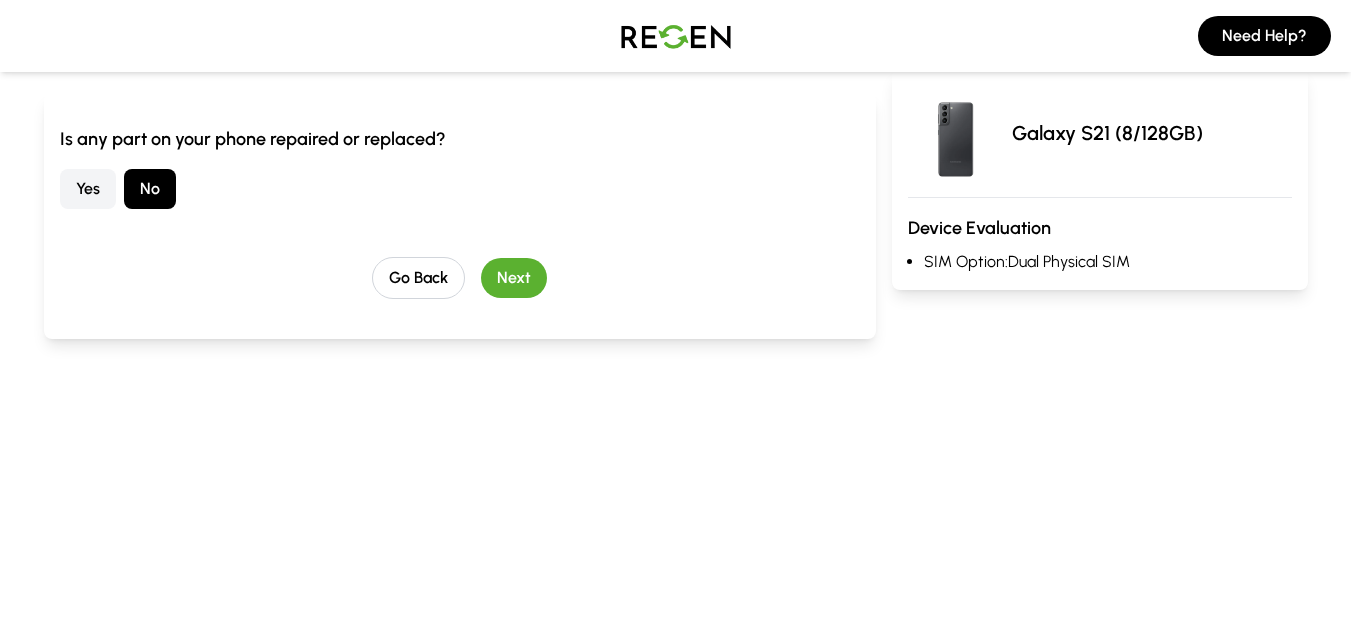 click on "Next" at bounding box center [514, 278] 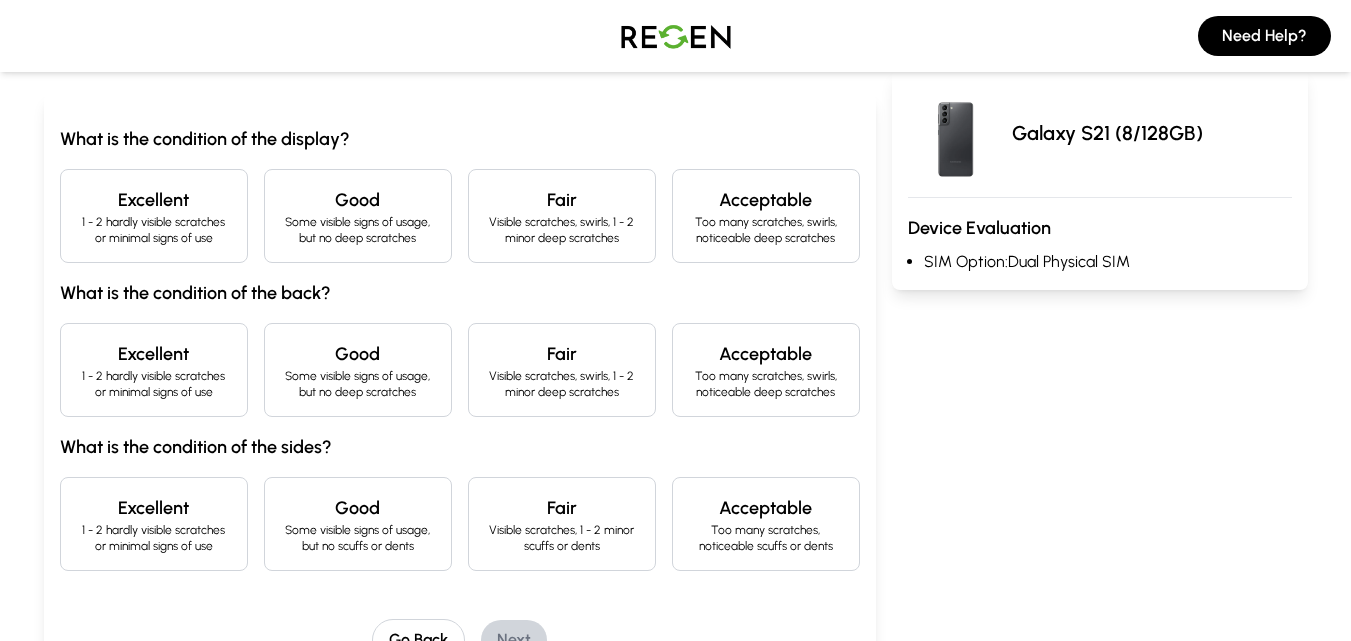 click on "1 - 2 hardly visible scratches or minimal signs of use" at bounding box center (154, 230) 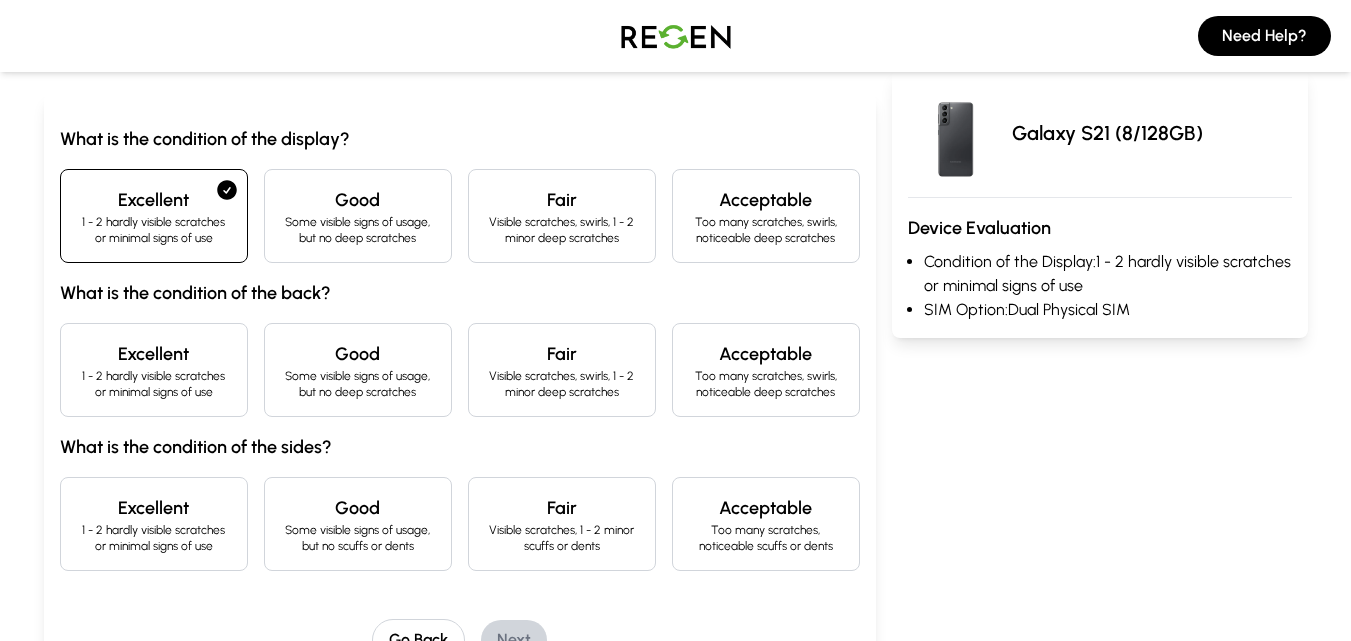 click on "1 - 2 hardly visible scratches or minimal signs of use" at bounding box center (154, 384) 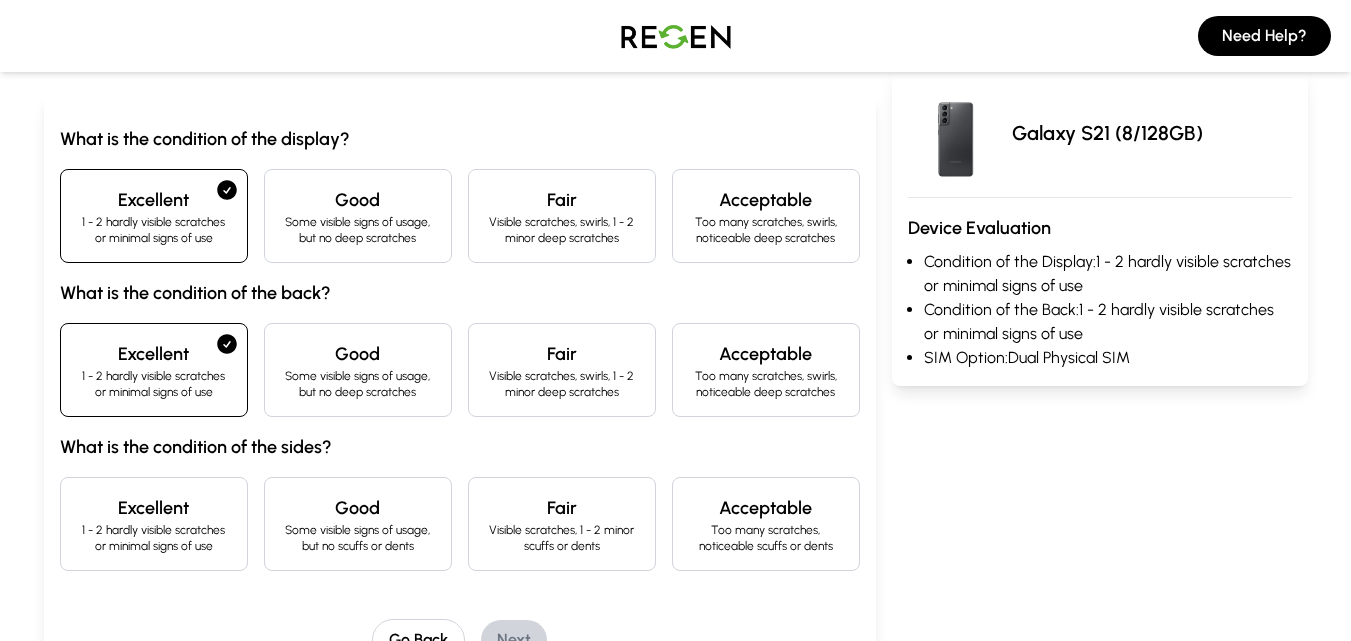 drag, startPoint x: 221, startPoint y: 584, endPoint x: 229, endPoint y: 572, distance: 14.422205 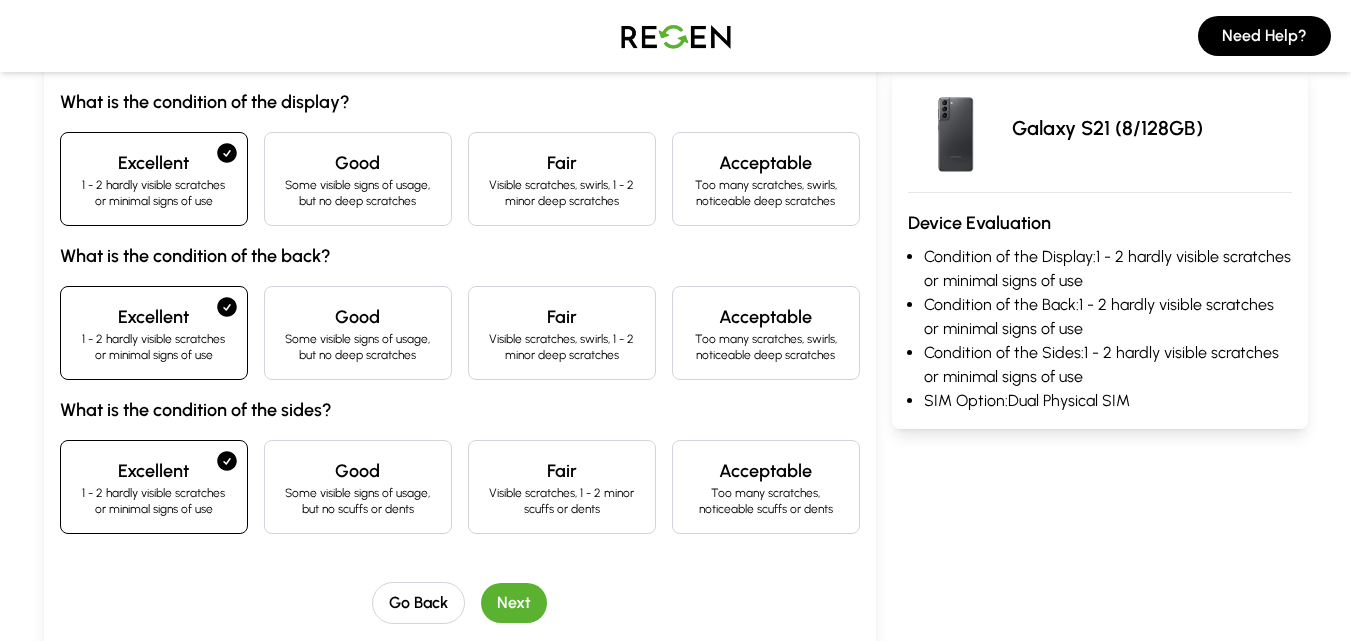 scroll, scrollTop: 283, scrollLeft: 0, axis: vertical 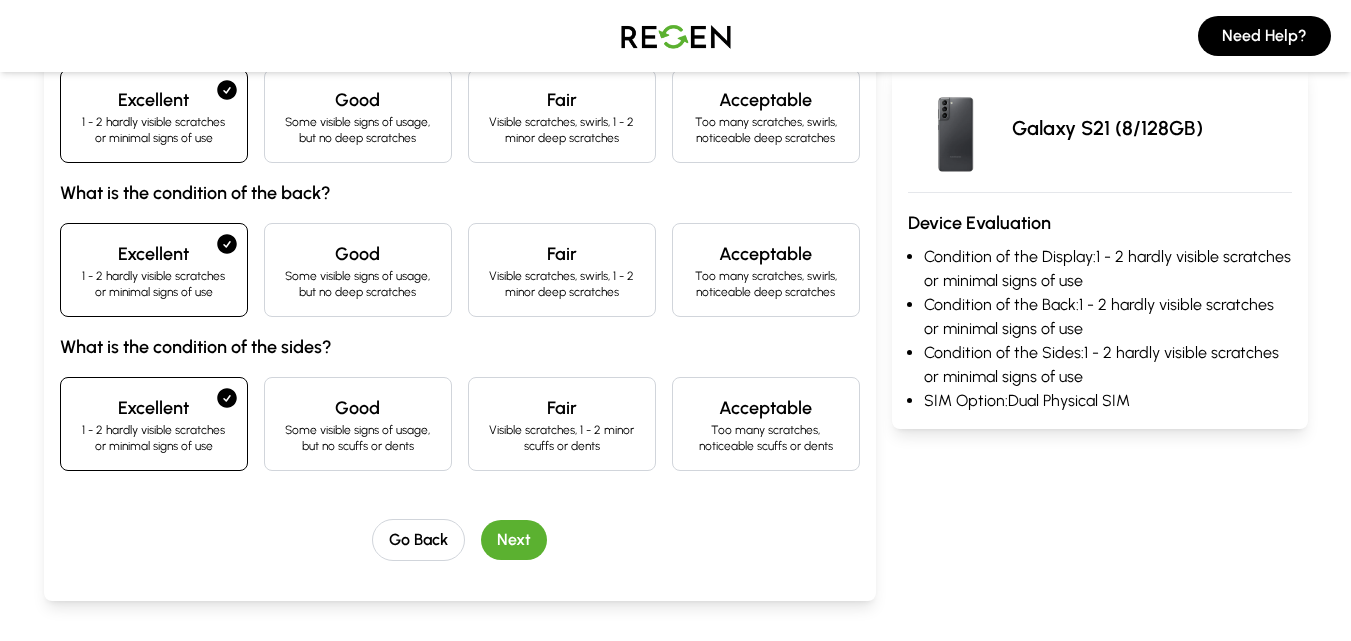 drag, startPoint x: 516, startPoint y: 541, endPoint x: 378, endPoint y: 583, distance: 144.24979 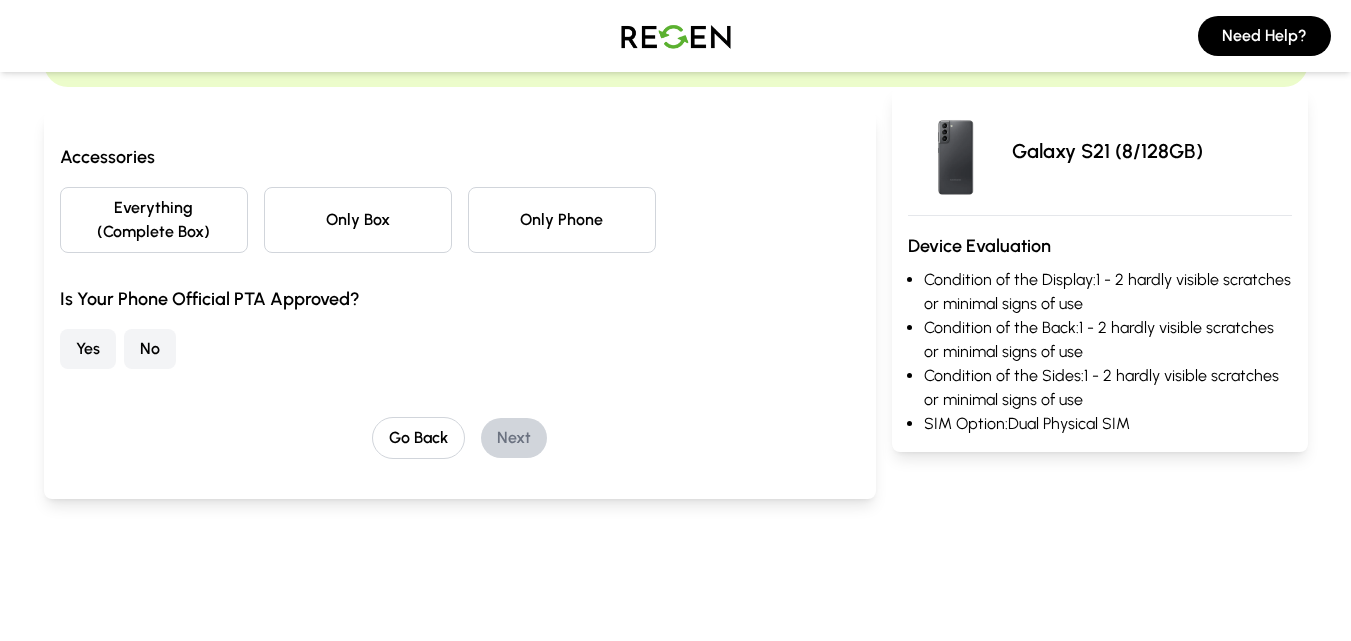 scroll, scrollTop: 142, scrollLeft: 0, axis: vertical 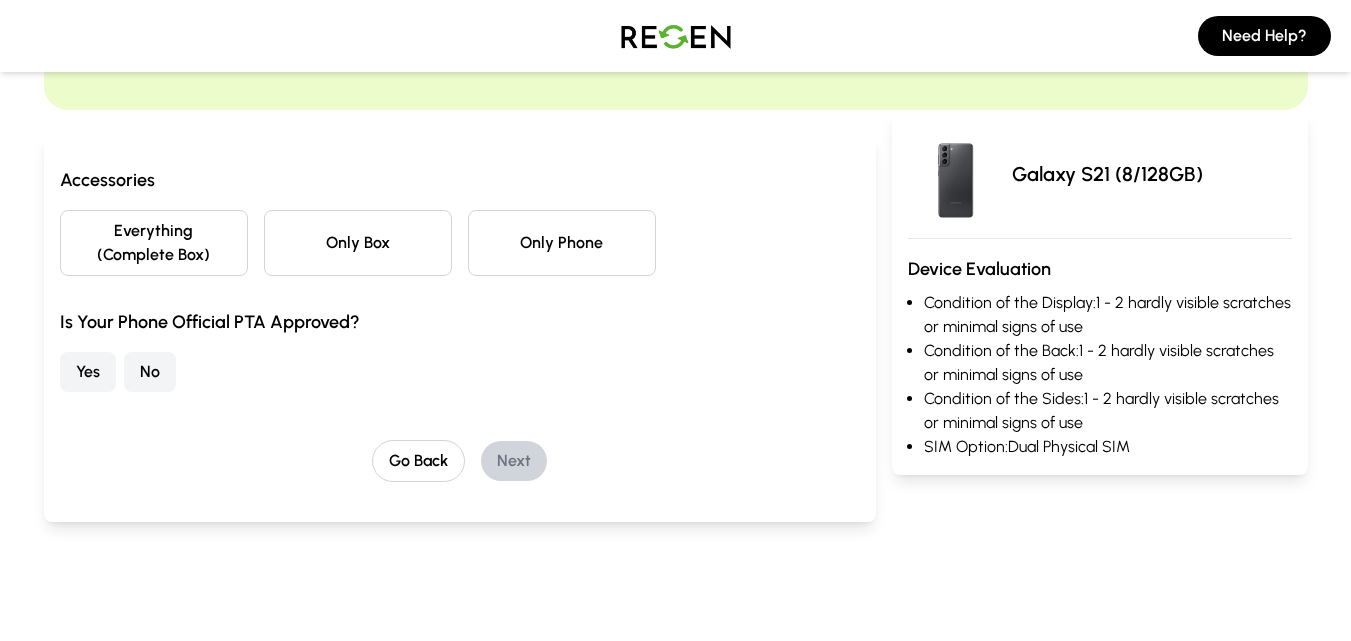 click on "Only Phone" at bounding box center (562, 243) 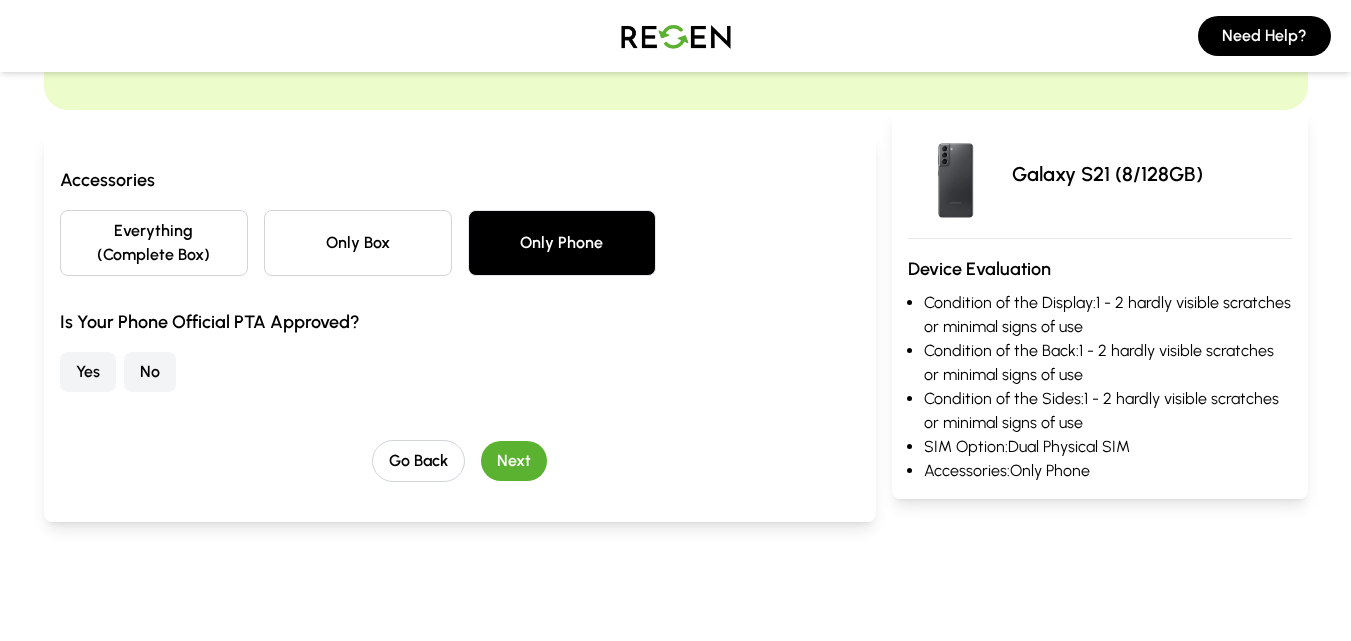 click on "Yes" at bounding box center [88, 372] 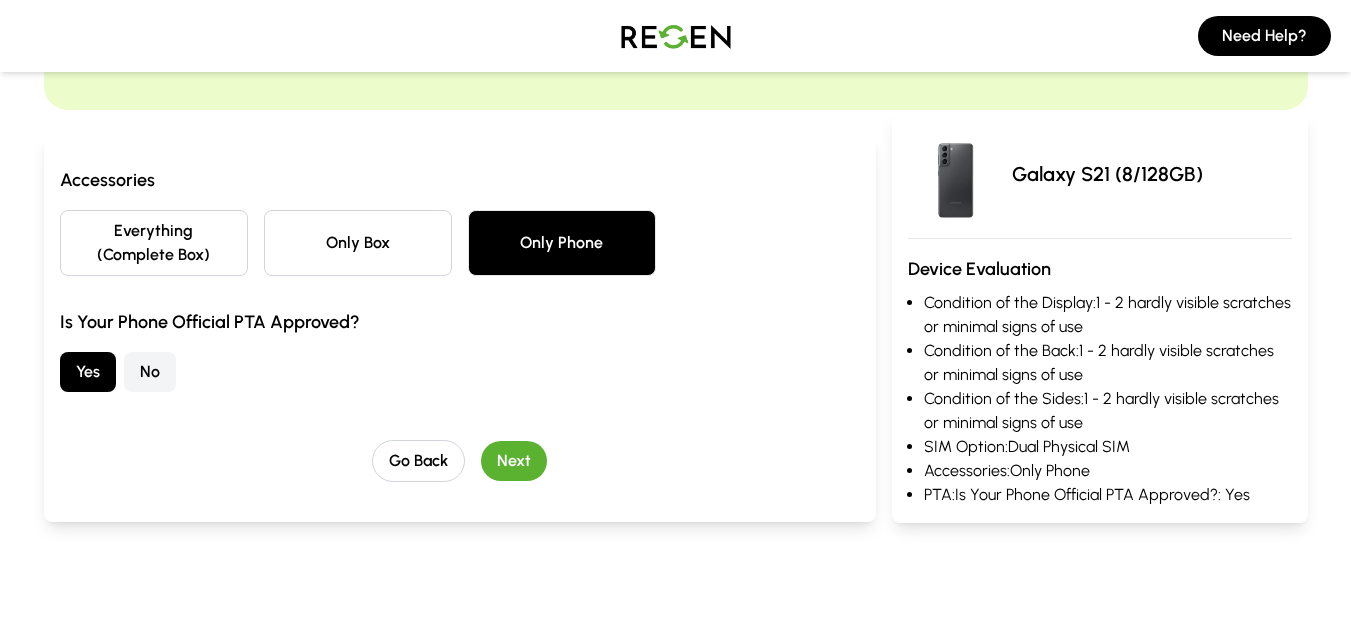 click on "Next" at bounding box center [514, 461] 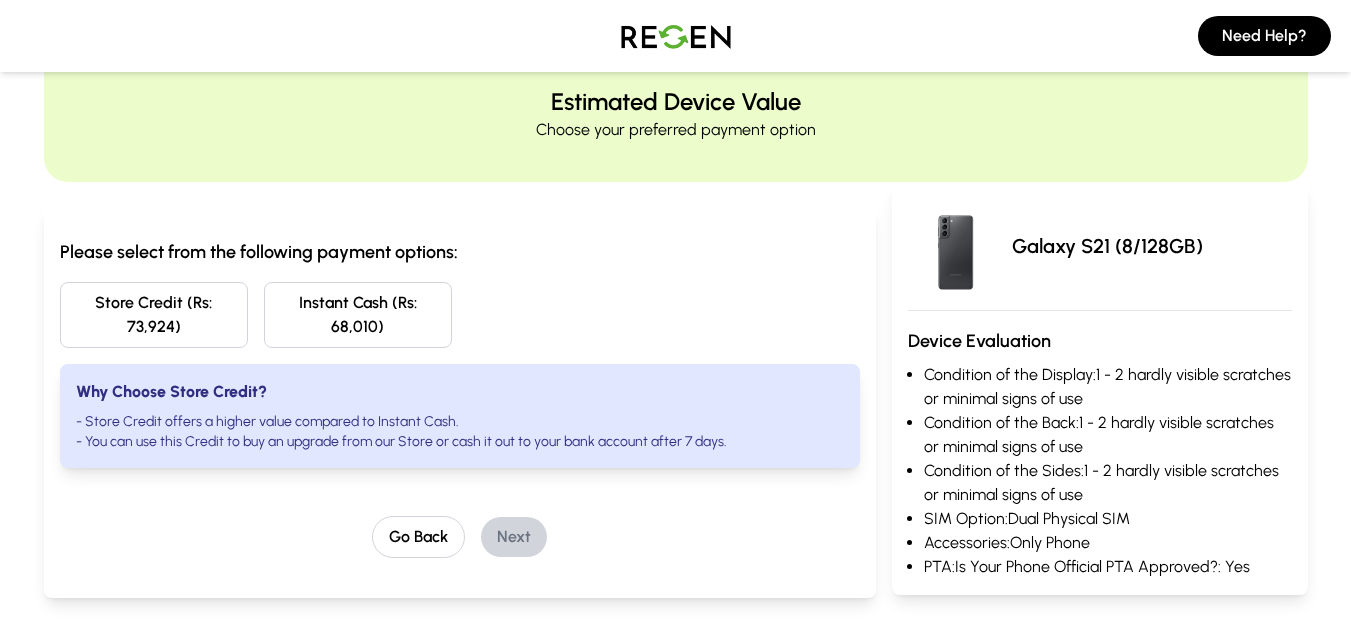 scroll, scrollTop: 42, scrollLeft: 0, axis: vertical 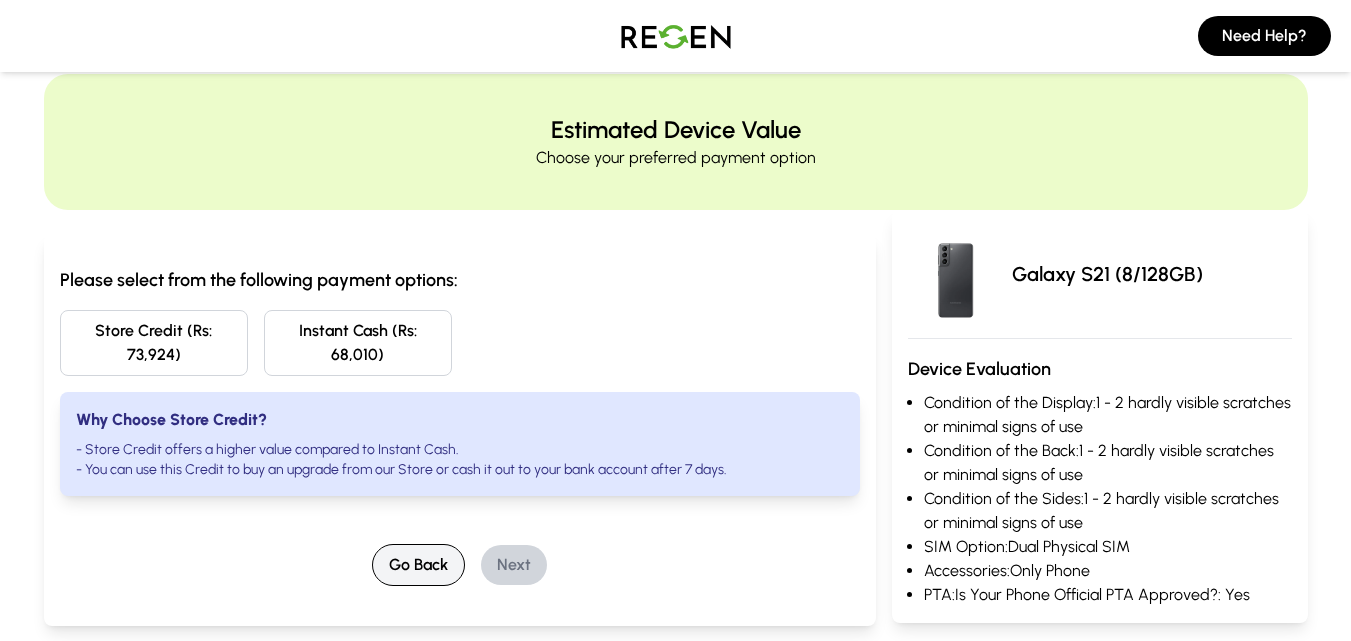 click on "Go Back" at bounding box center (418, 565) 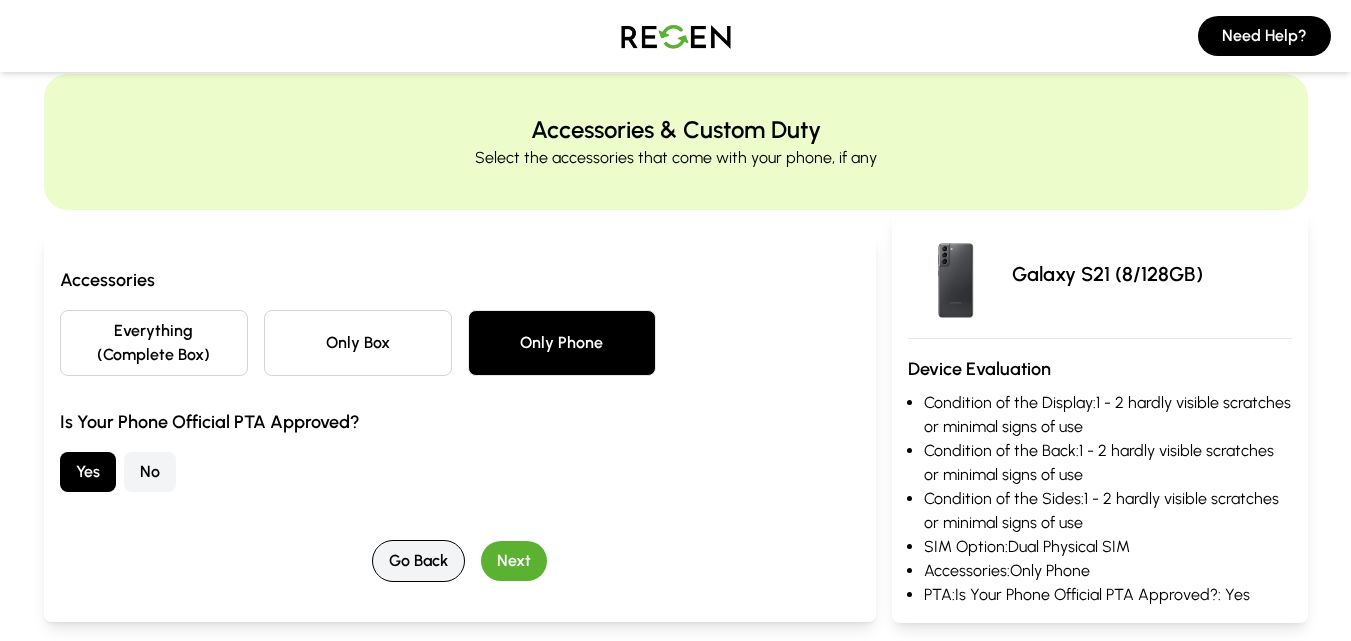 scroll, scrollTop: 0, scrollLeft: 0, axis: both 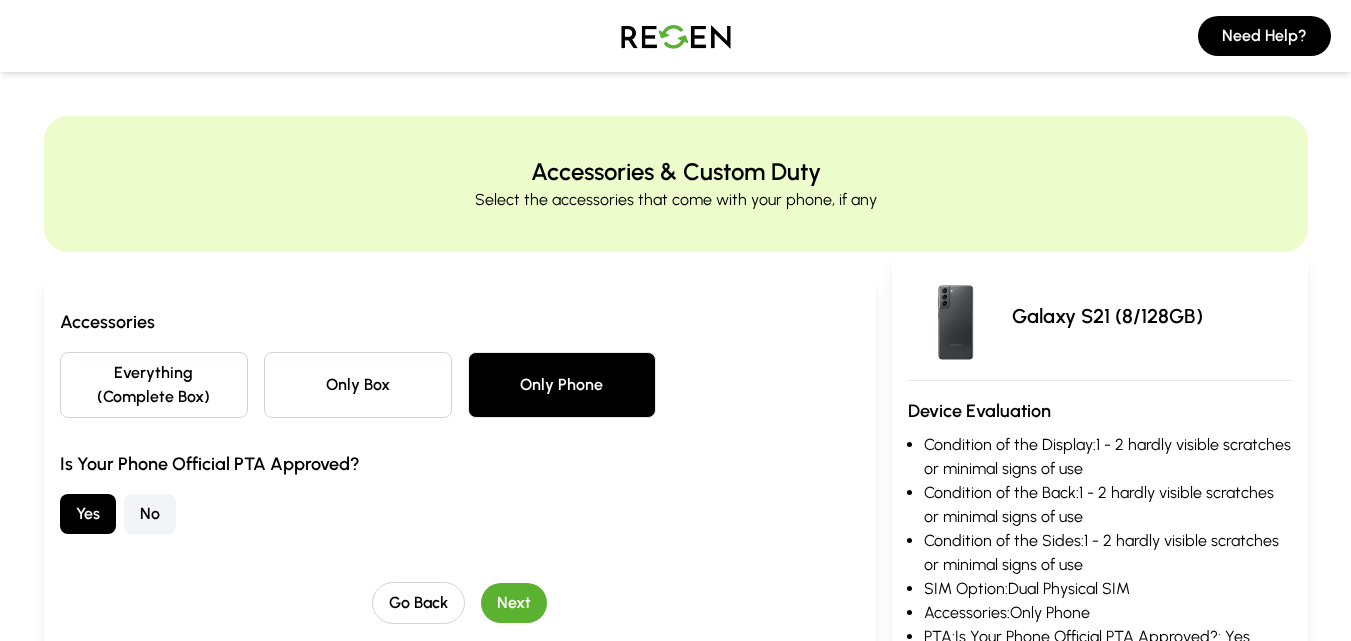 click on "Only Box" at bounding box center [358, 385] 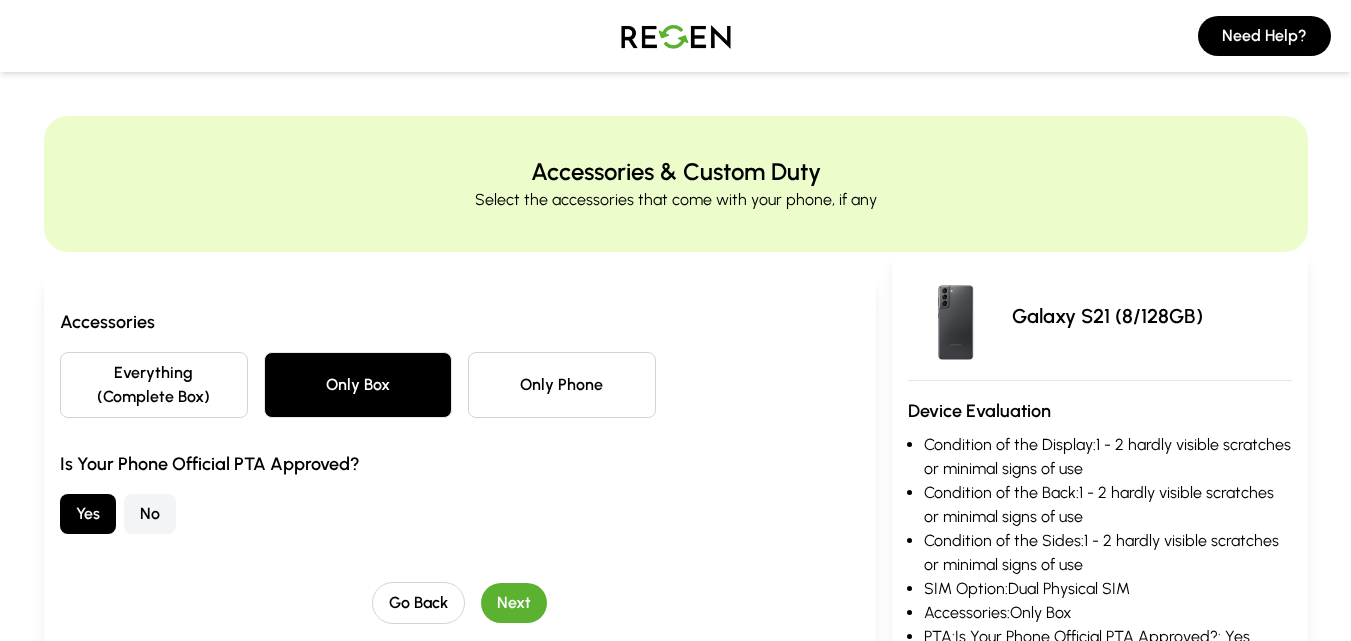 click on "Everything (Complete Box)" at bounding box center [154, 385] 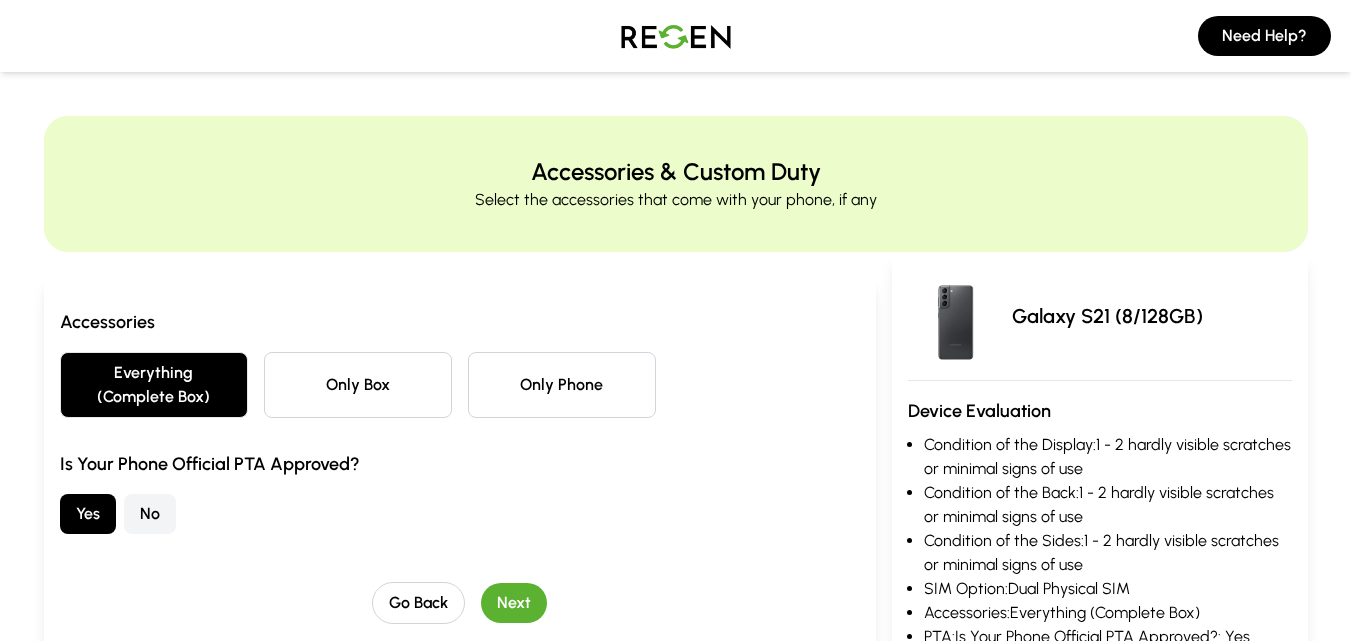 drag, startPoint x: 326, startPoint y: 364, endPoint x: 394, endPoint y: 437, distance: 99.764725 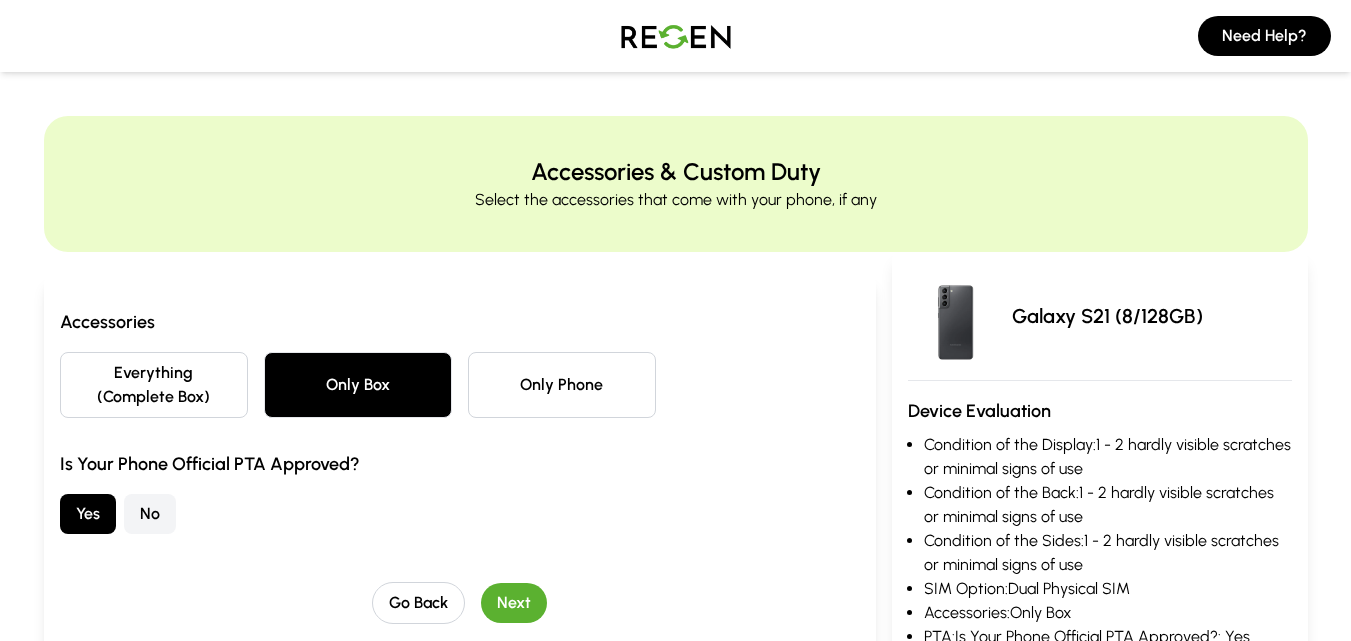 click on "Next" at bounding box center (514, 603) 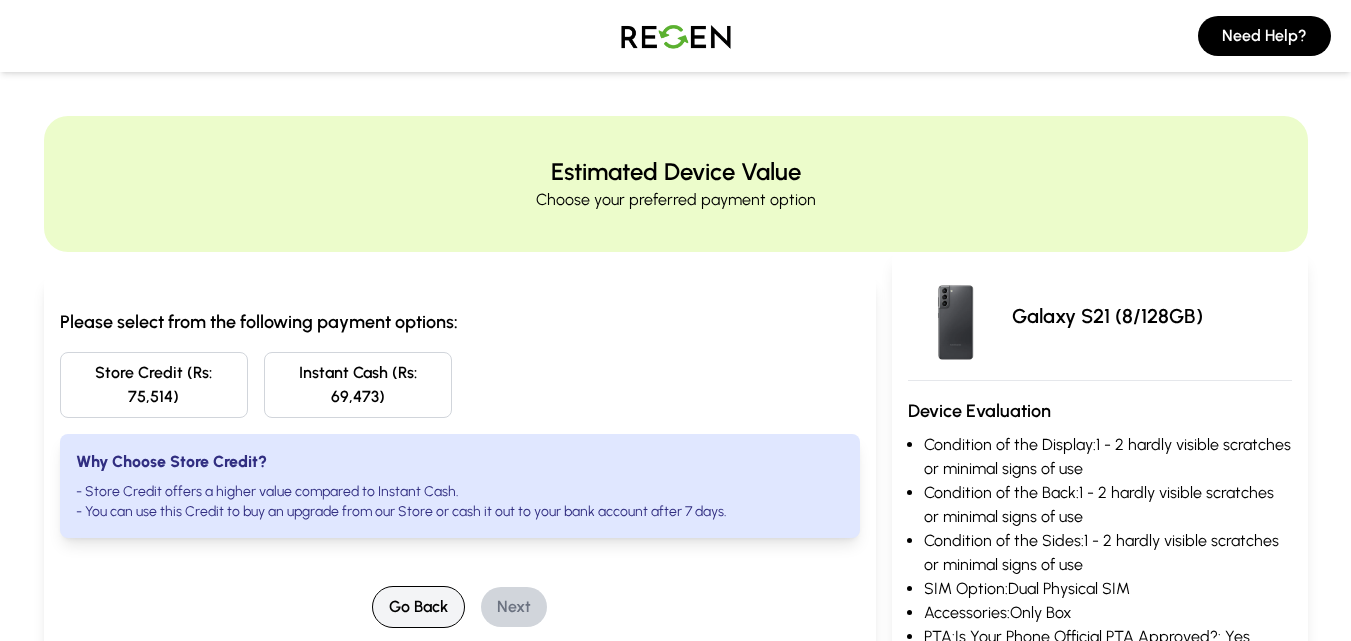 click on "Go Back" at bounding box center (418, 607) 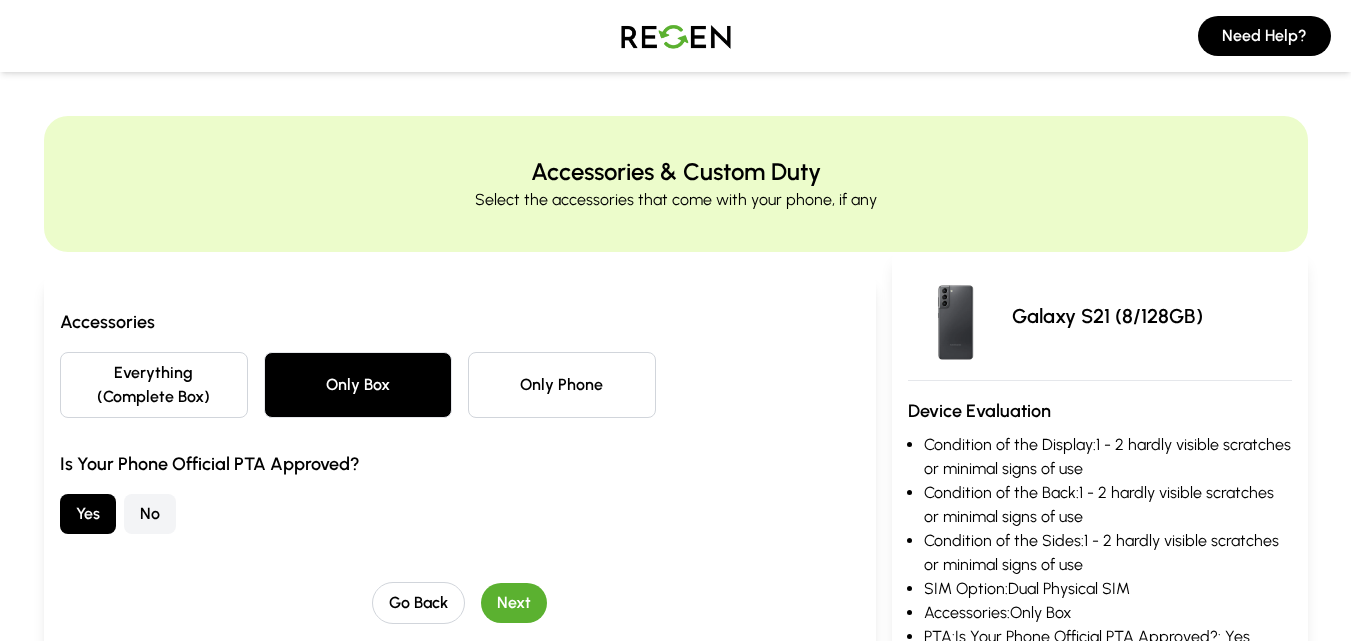 drag, startPoint x: 218, startPoint y: 377, endPoint x: 231, endPoint y: 375, distance: 13.152946 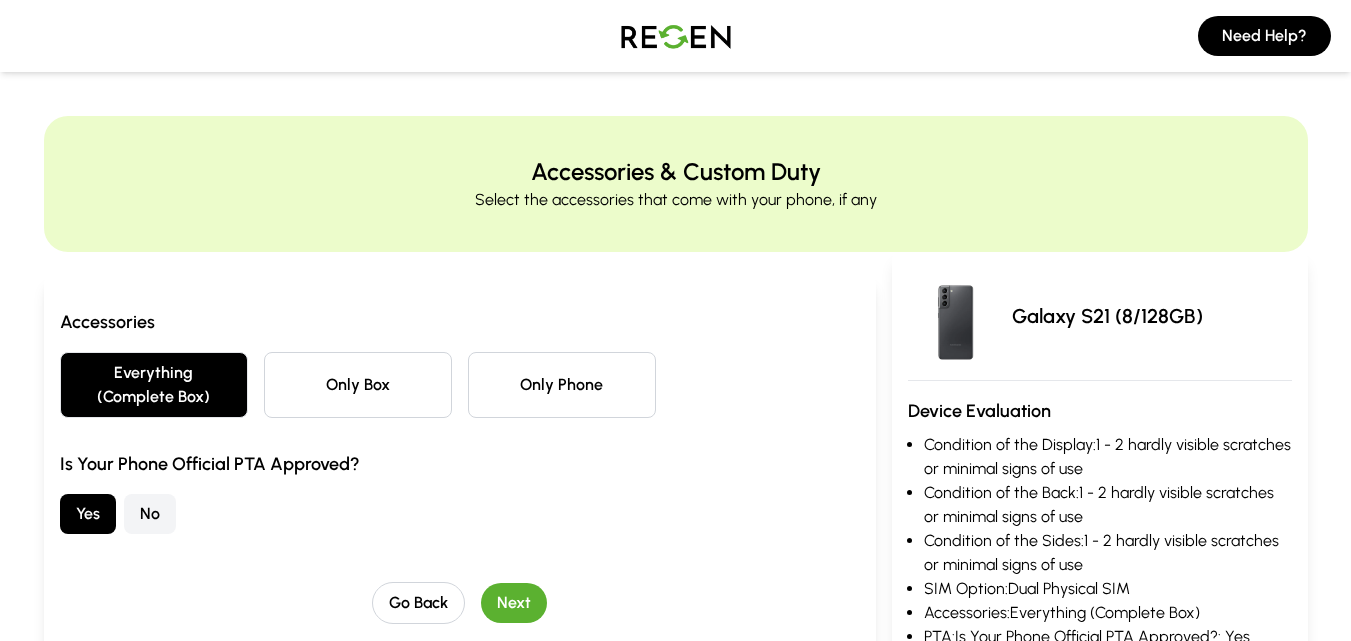 click on "Next" at bounding box center (514, 603) 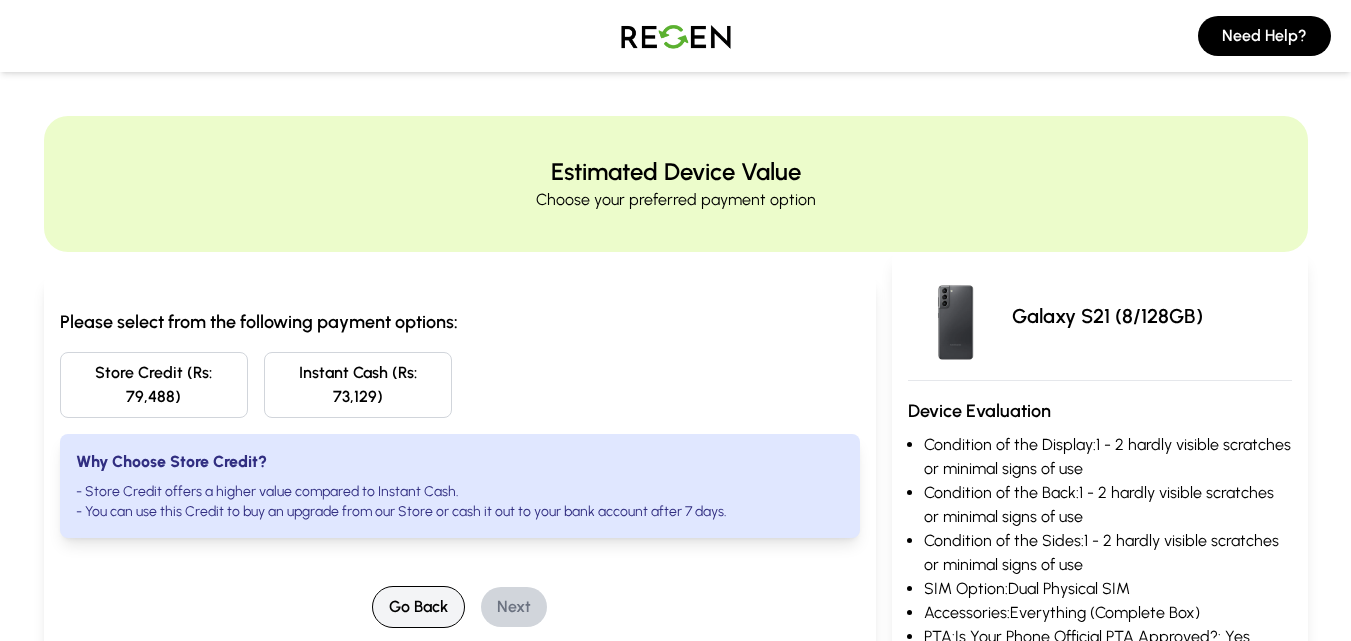 click on "Go Back" at bounding box center (418, 607) 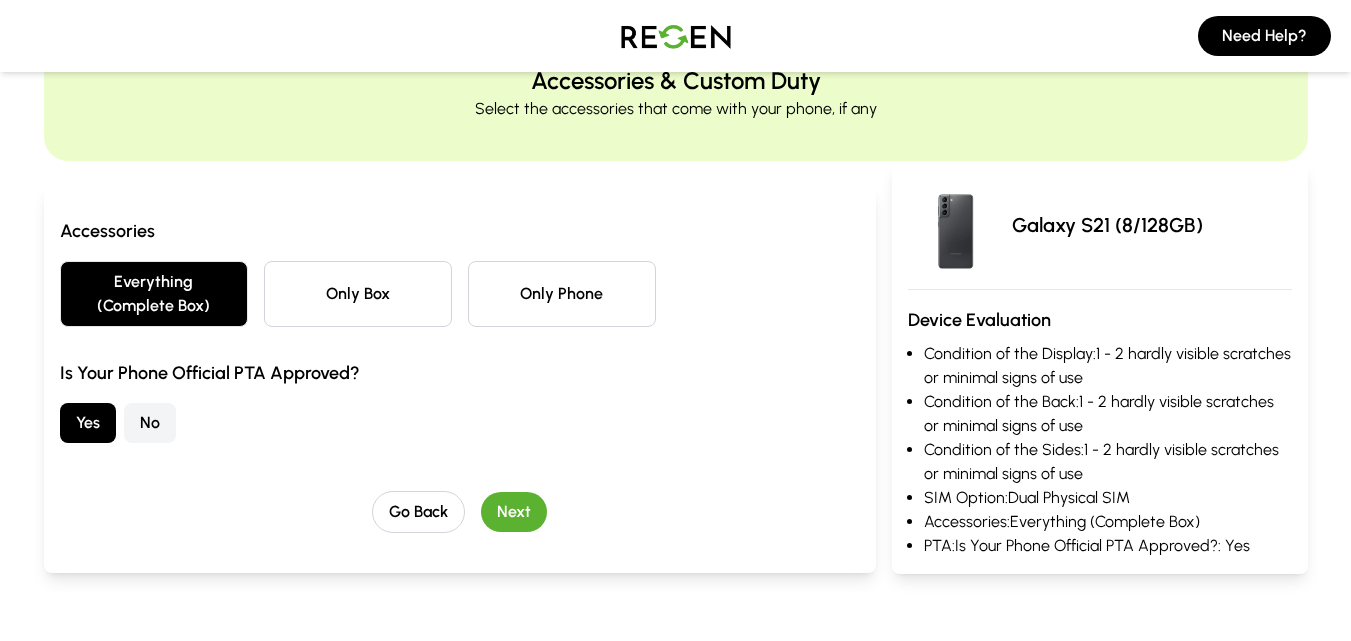 scroll, scrollTop: 200, scrollLeft: 0, axis: vertical 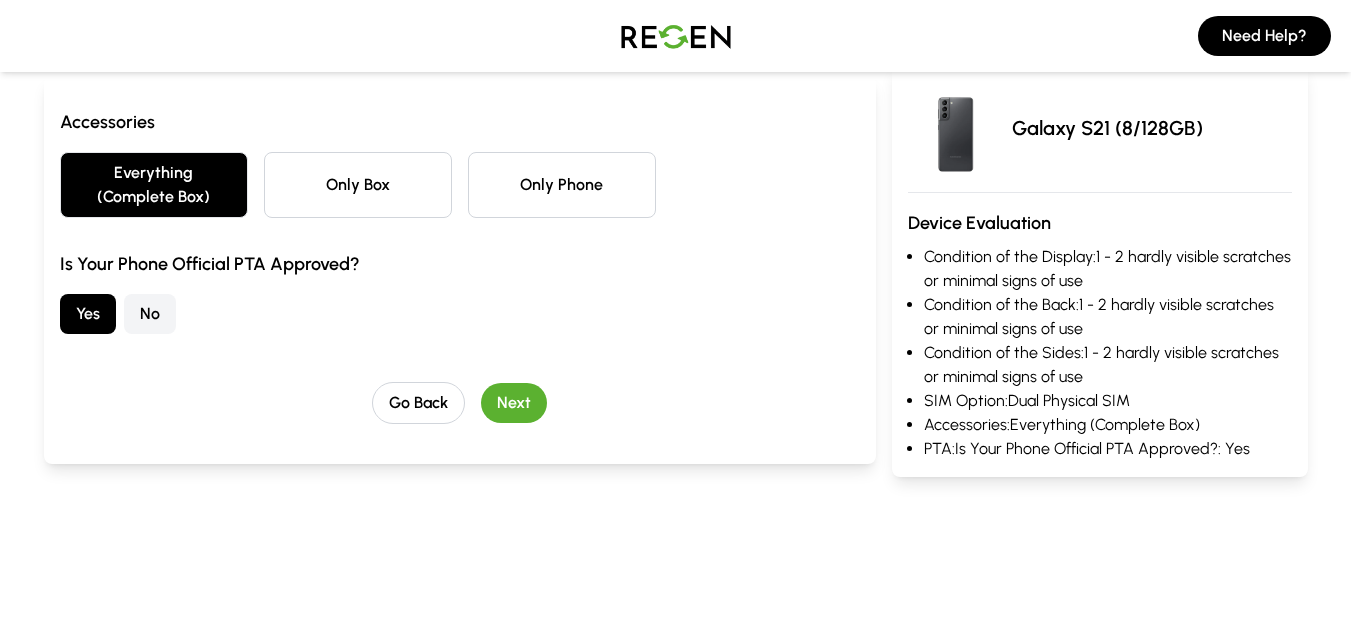 click on "Next" at bounding box center (514, 403) 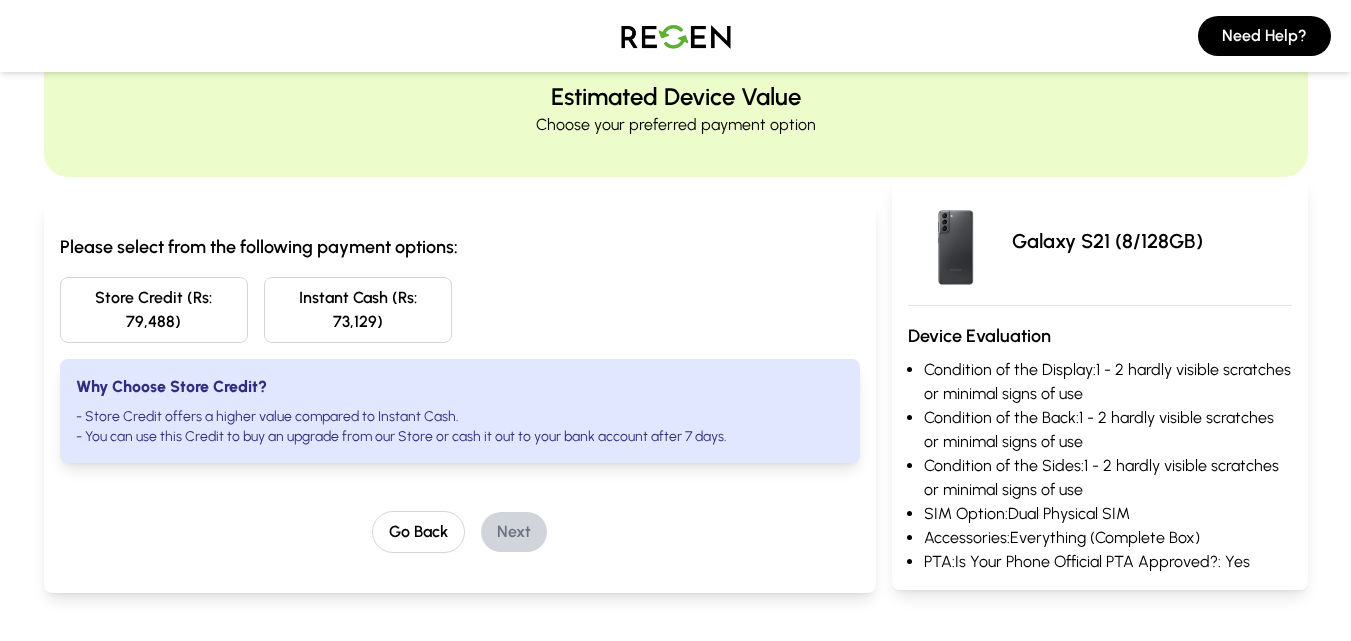 scroll, scrollTop: 0, scrollLeft: 0, axis: both 